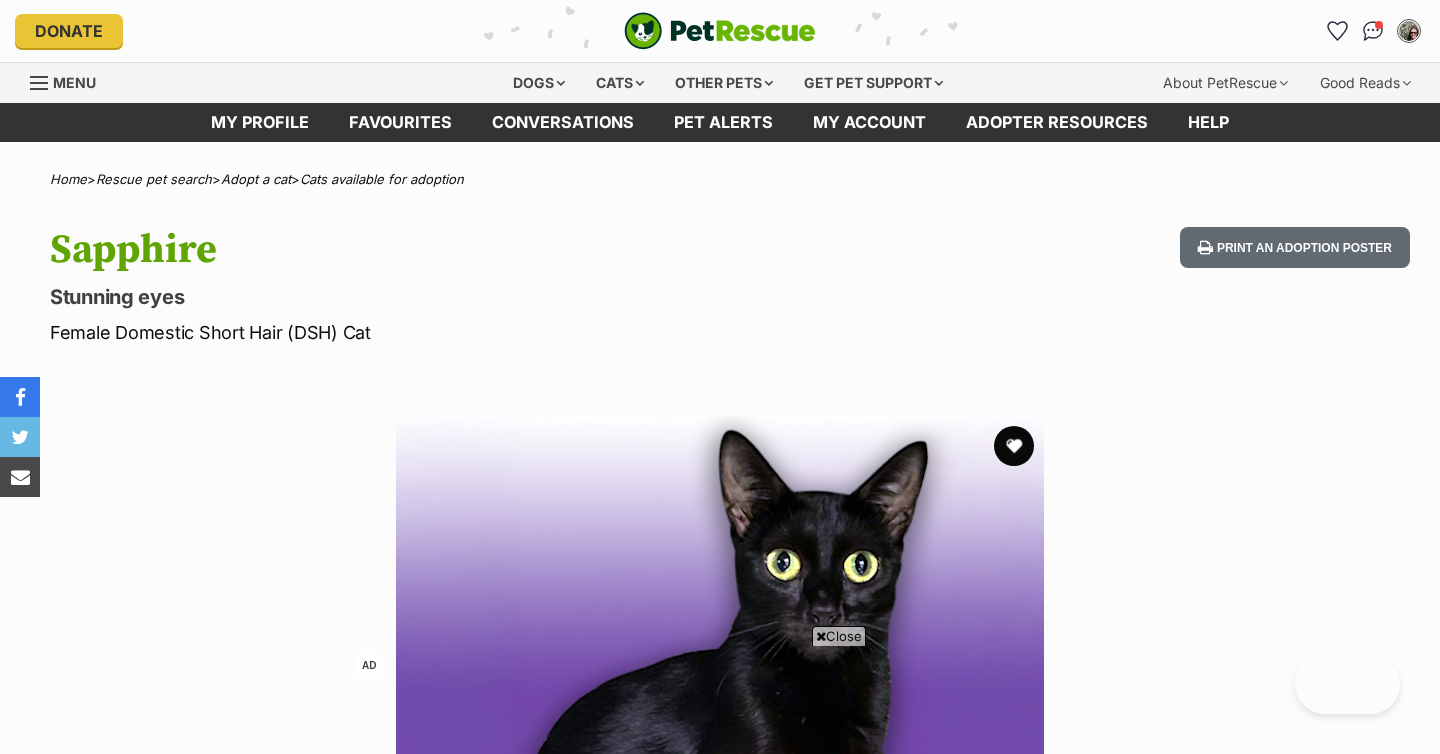 scroll, scrollTop: 1747, scrollLeft: 0, axis: vertical 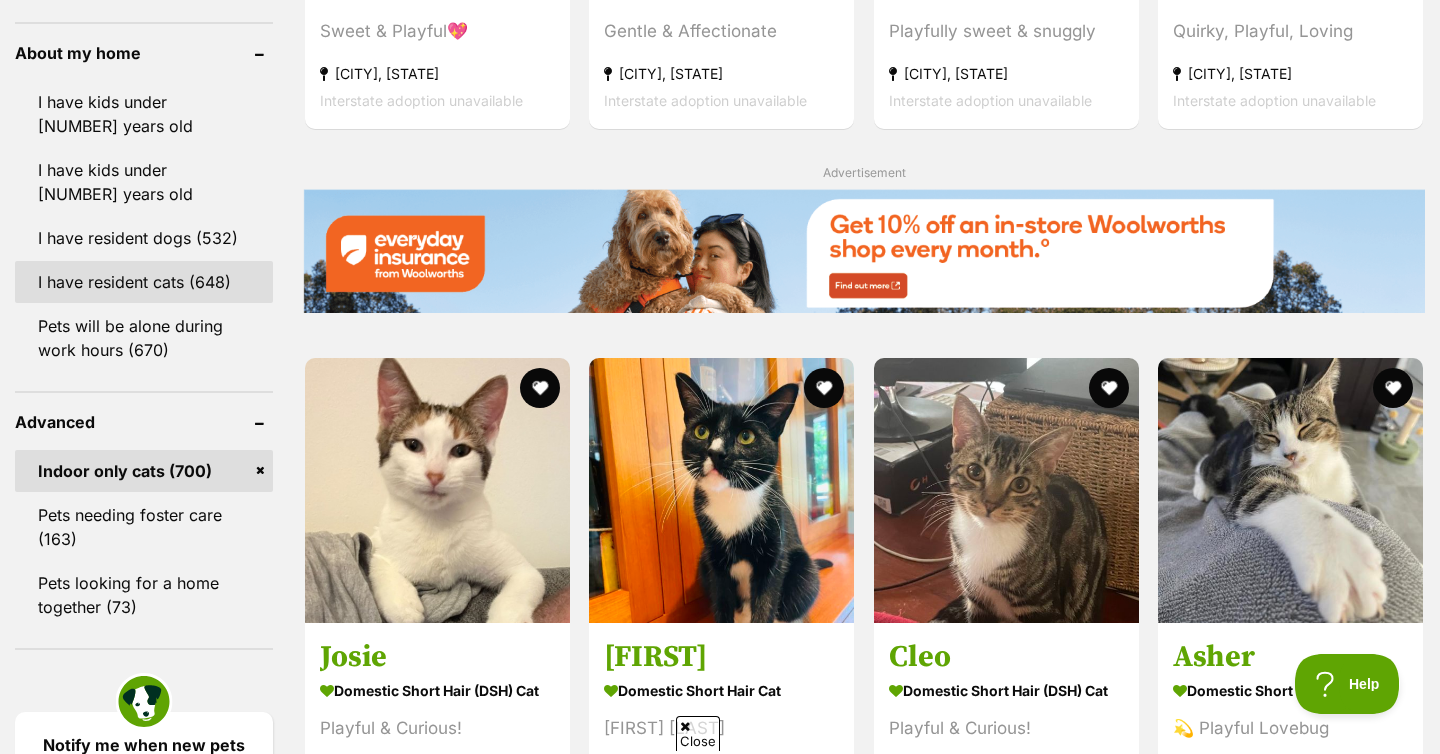 click on "I have resident cats (648)" at bounding box center (144, 282) 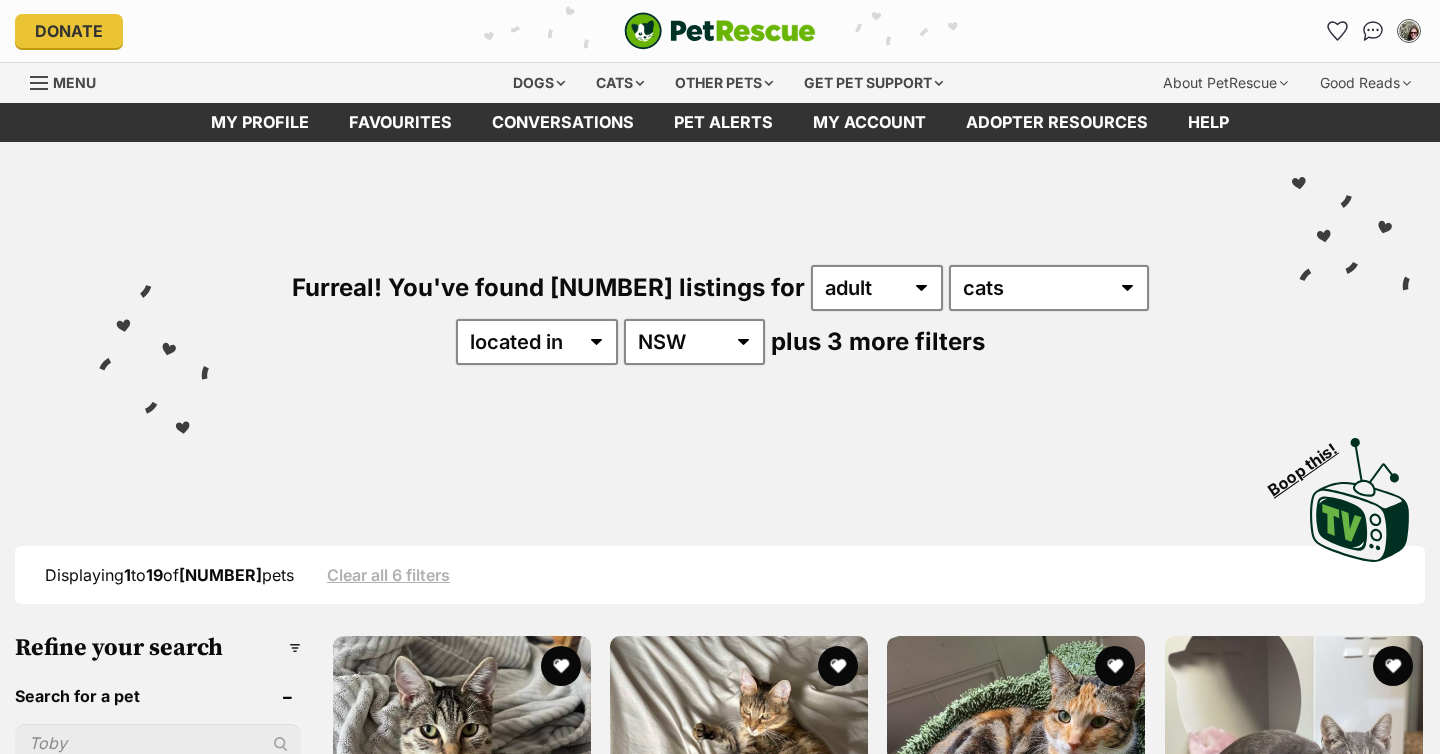 scroll, scrollTop: 0, scrollLeft: 0, axis: both 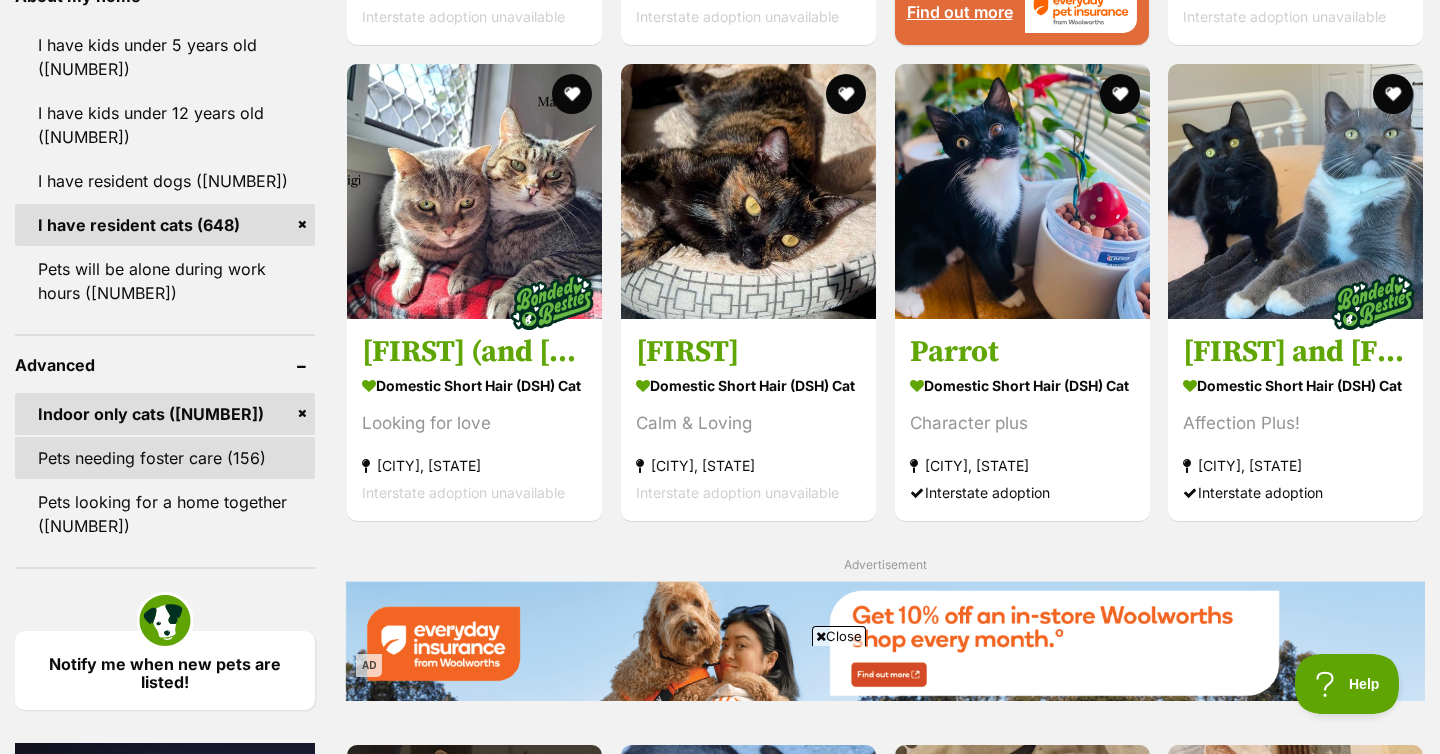 click on "Pets needing foster care (156)" at bounding box center (165, 458) 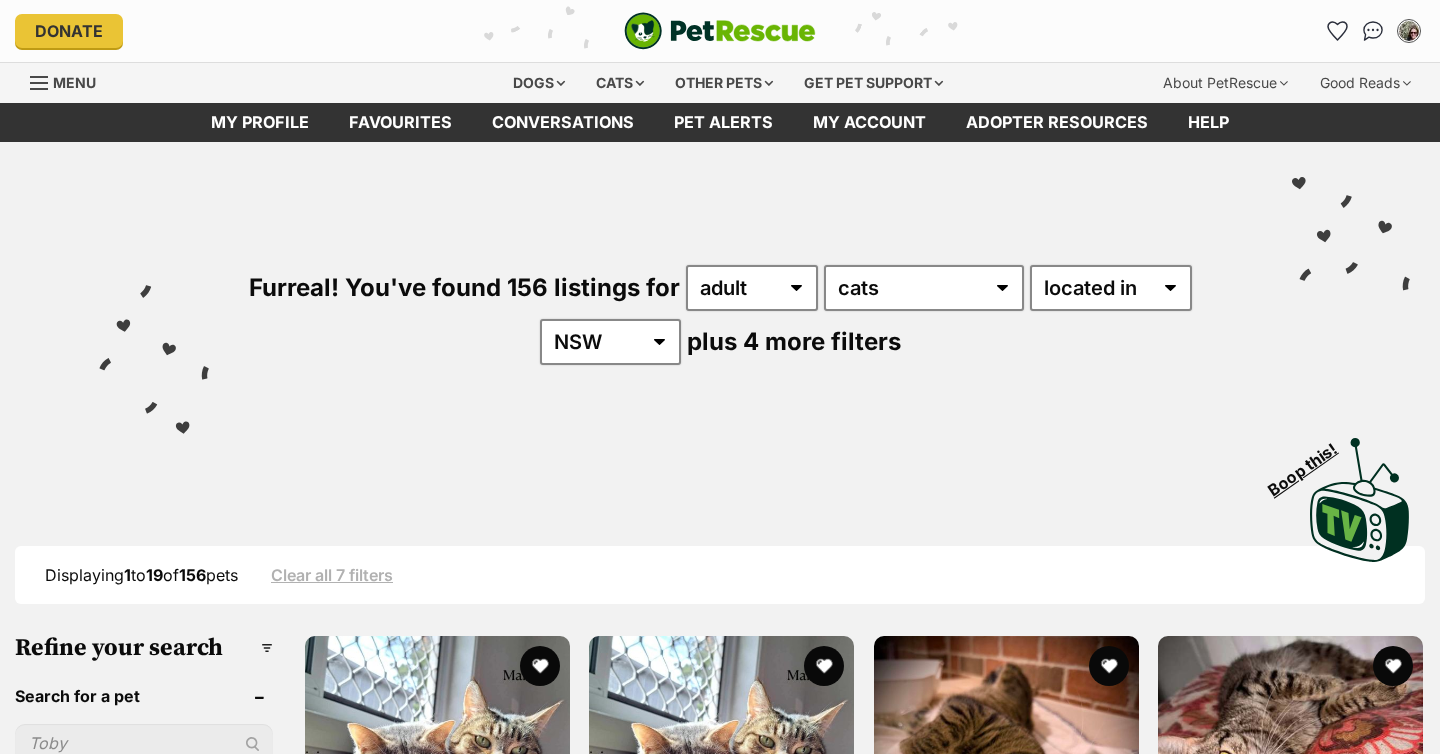 scroll, scrollTop: 0, scrollLeft: 0, axis: both 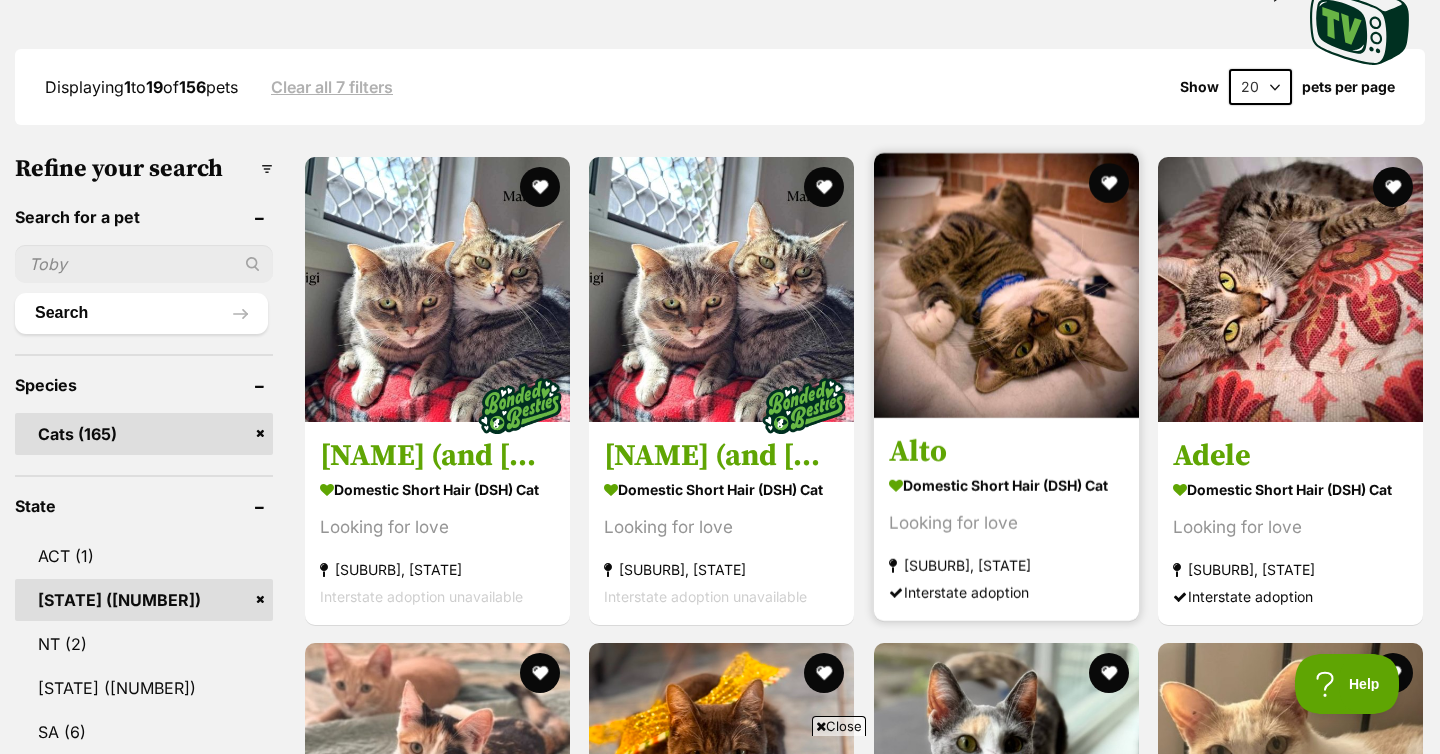 click at bounding box center [1006, 285] 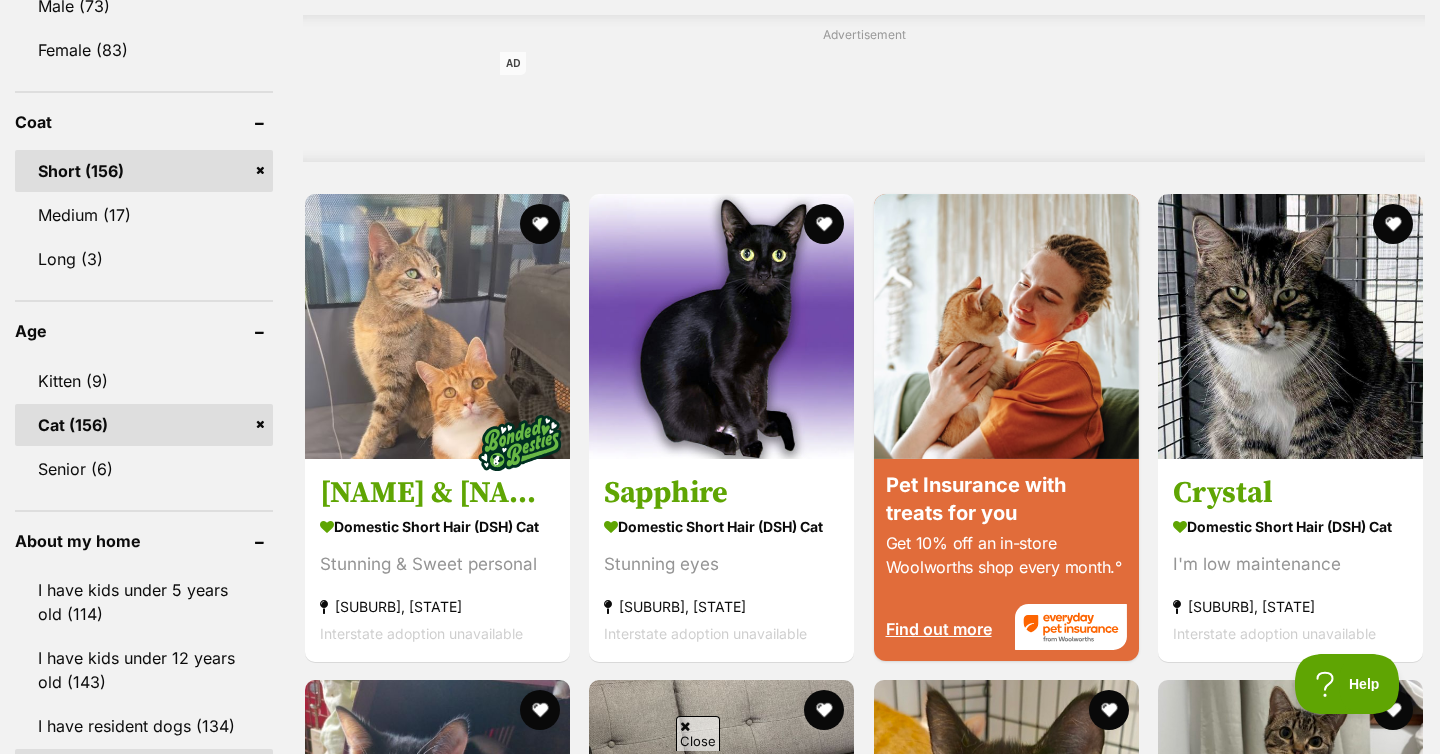 scroll, scrollTop: 1702, scrollLeft: 0, axis: vertical 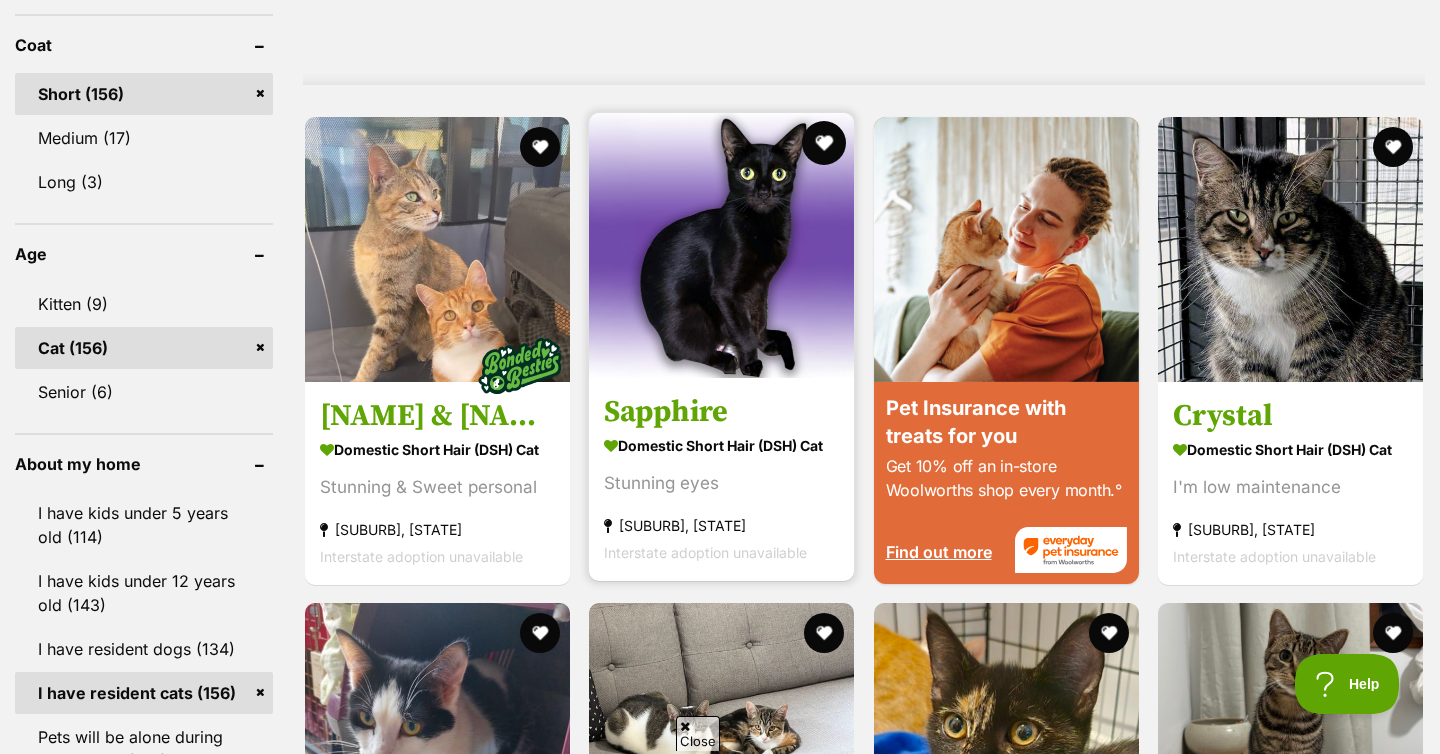 click at bounding box center [825, 143] 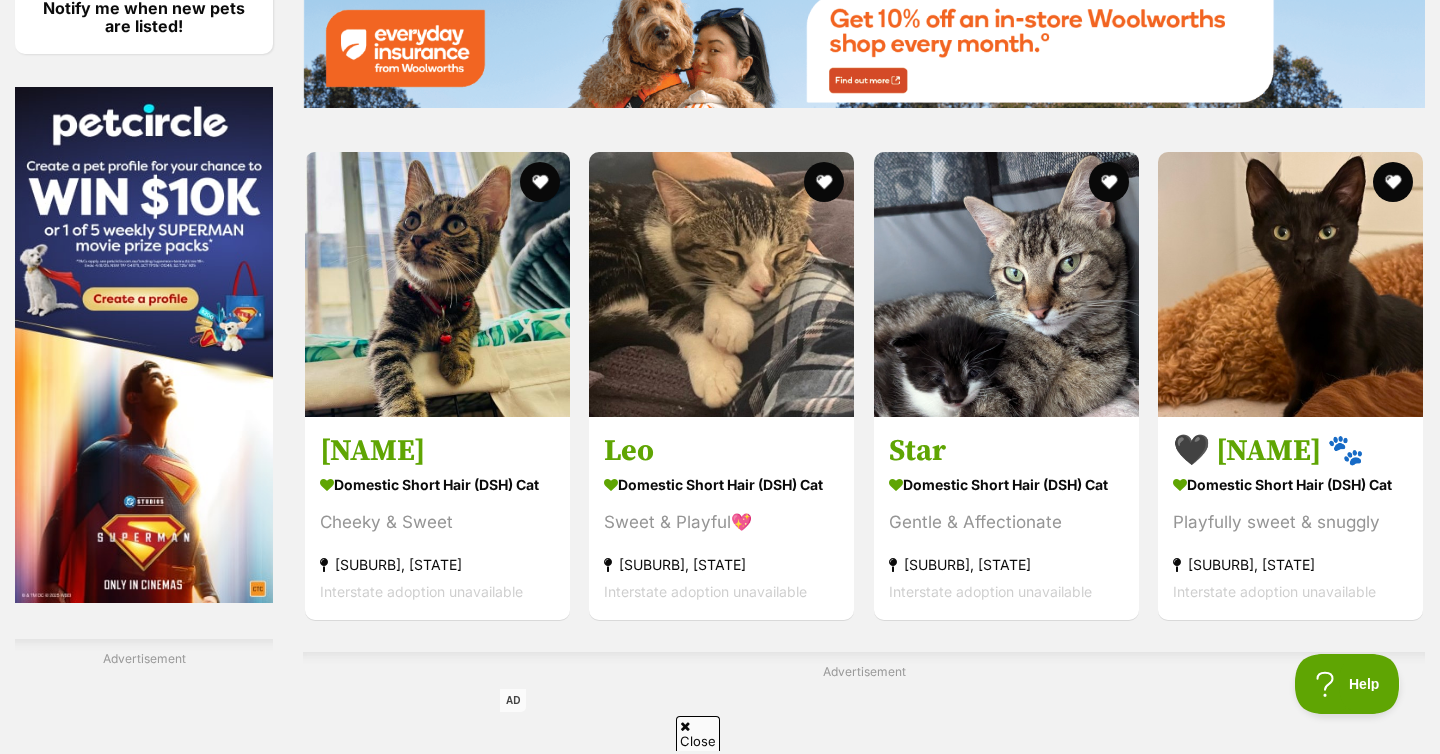 scroll, scrollTop: 2857, scrollLeft: 0, axis: vertical 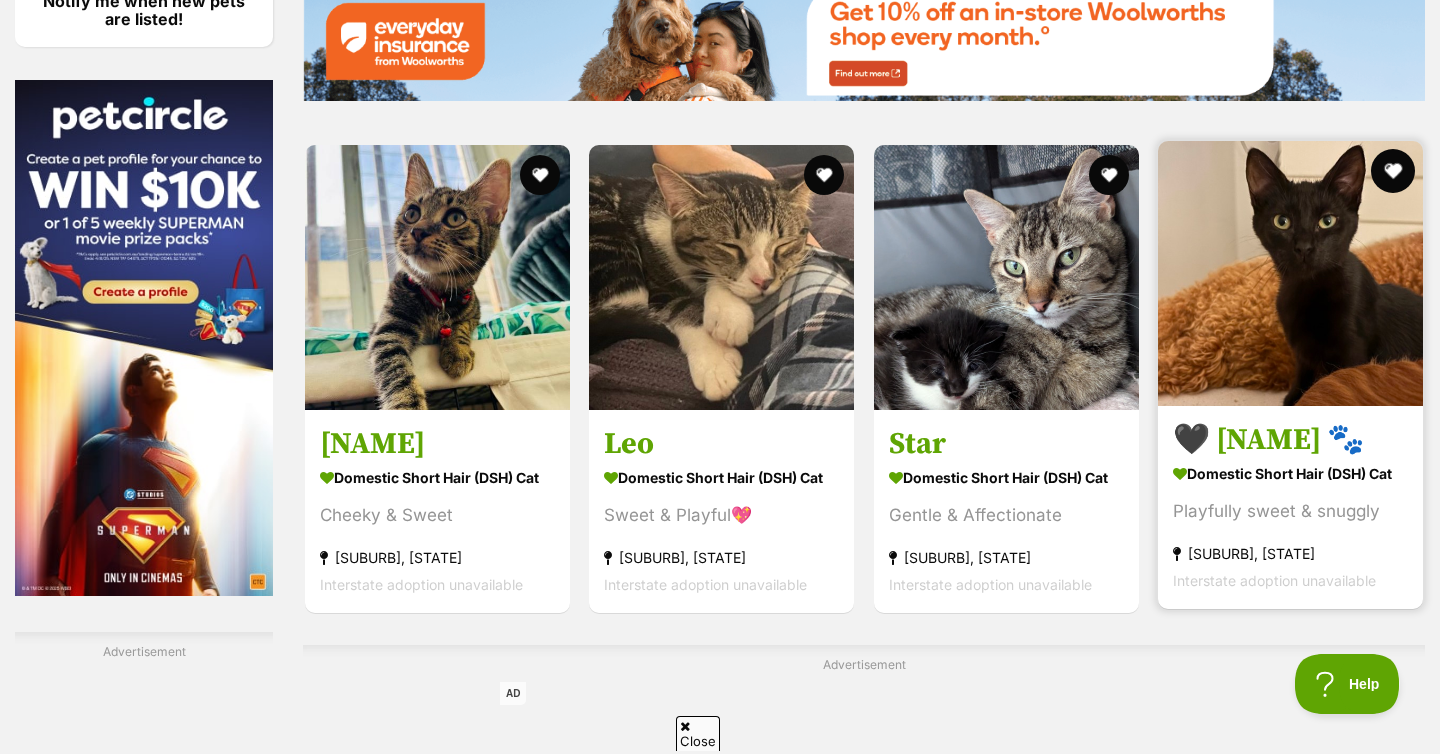 click at bounding box center (1393, 171) 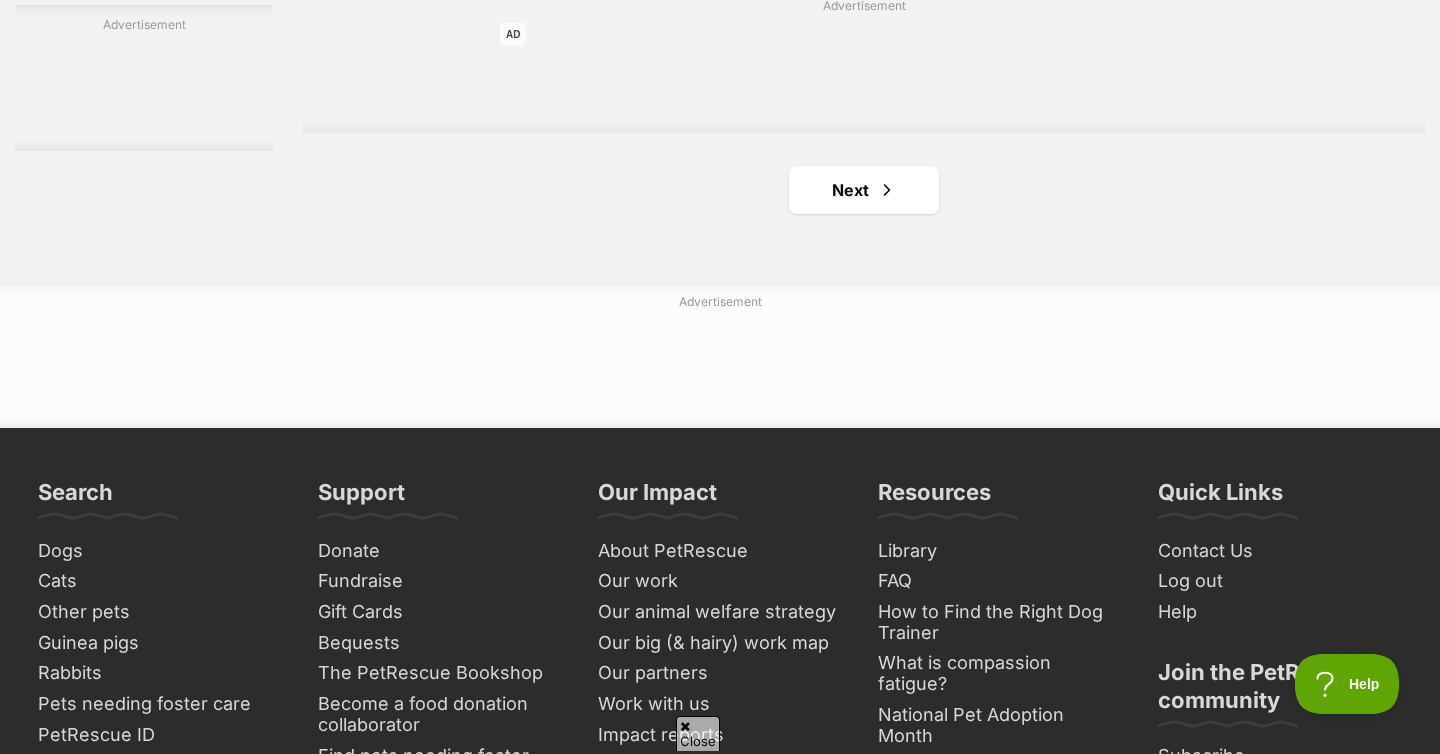 scroll, scrollTop: 3517, scrollLeft: 0, axis: vertical 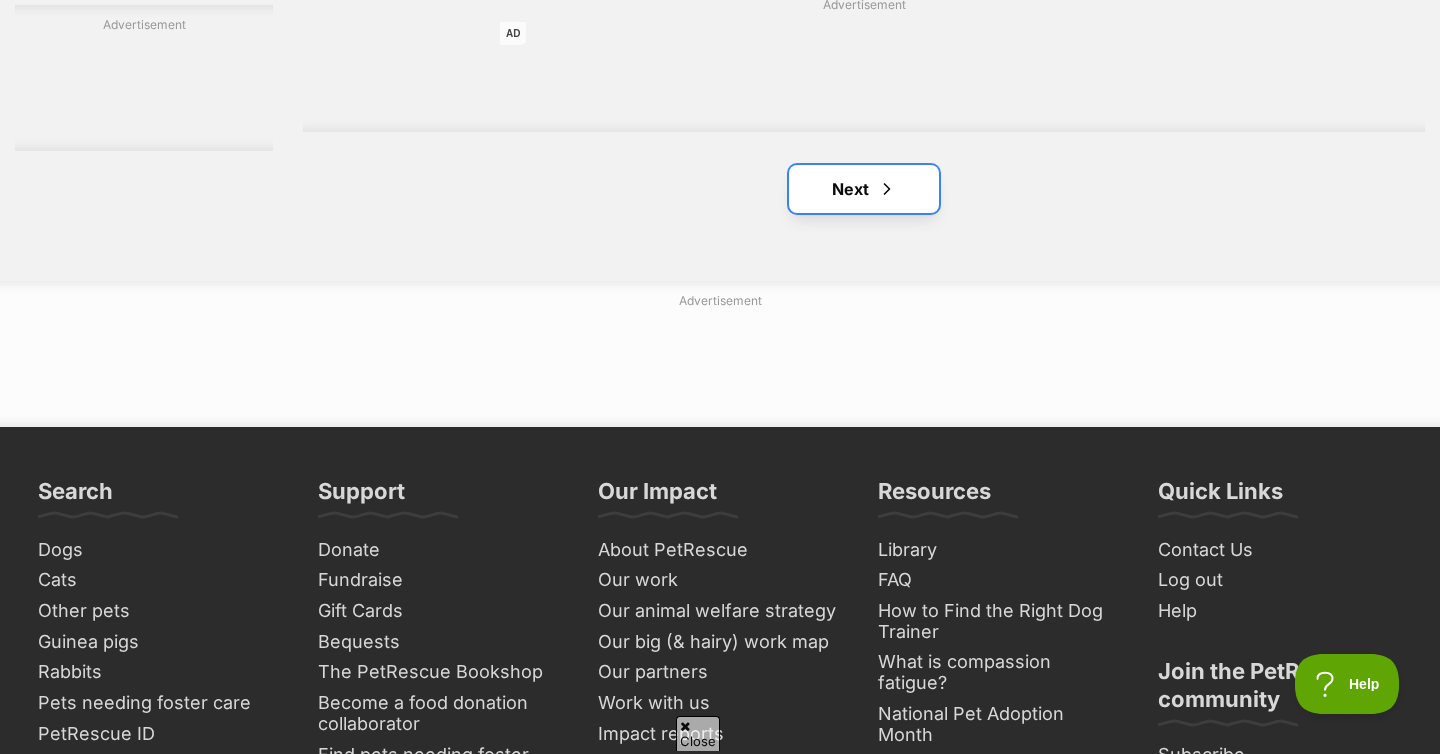 click on "Next" at bounding box center [864, 189] 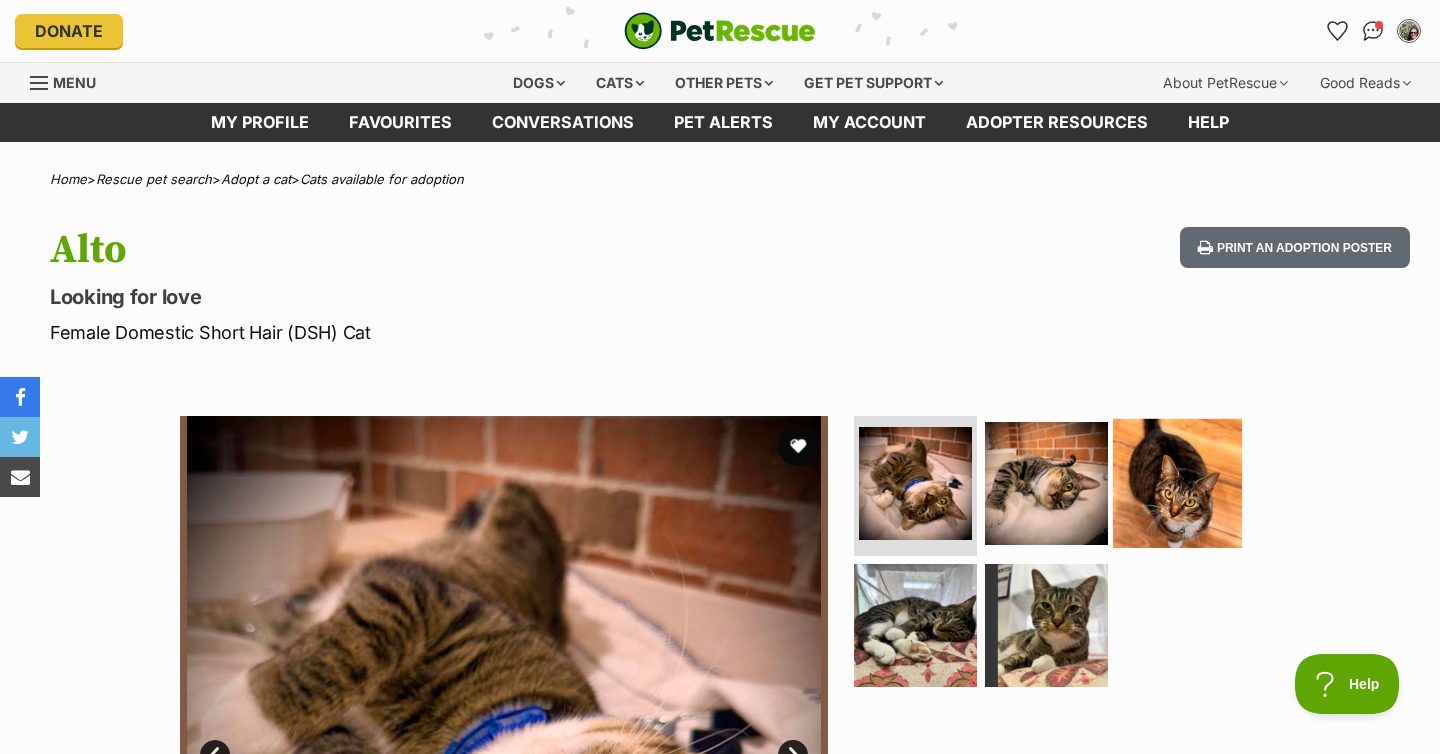 scroll, scrollTop: 0, scrollLeft: 0, axis: both 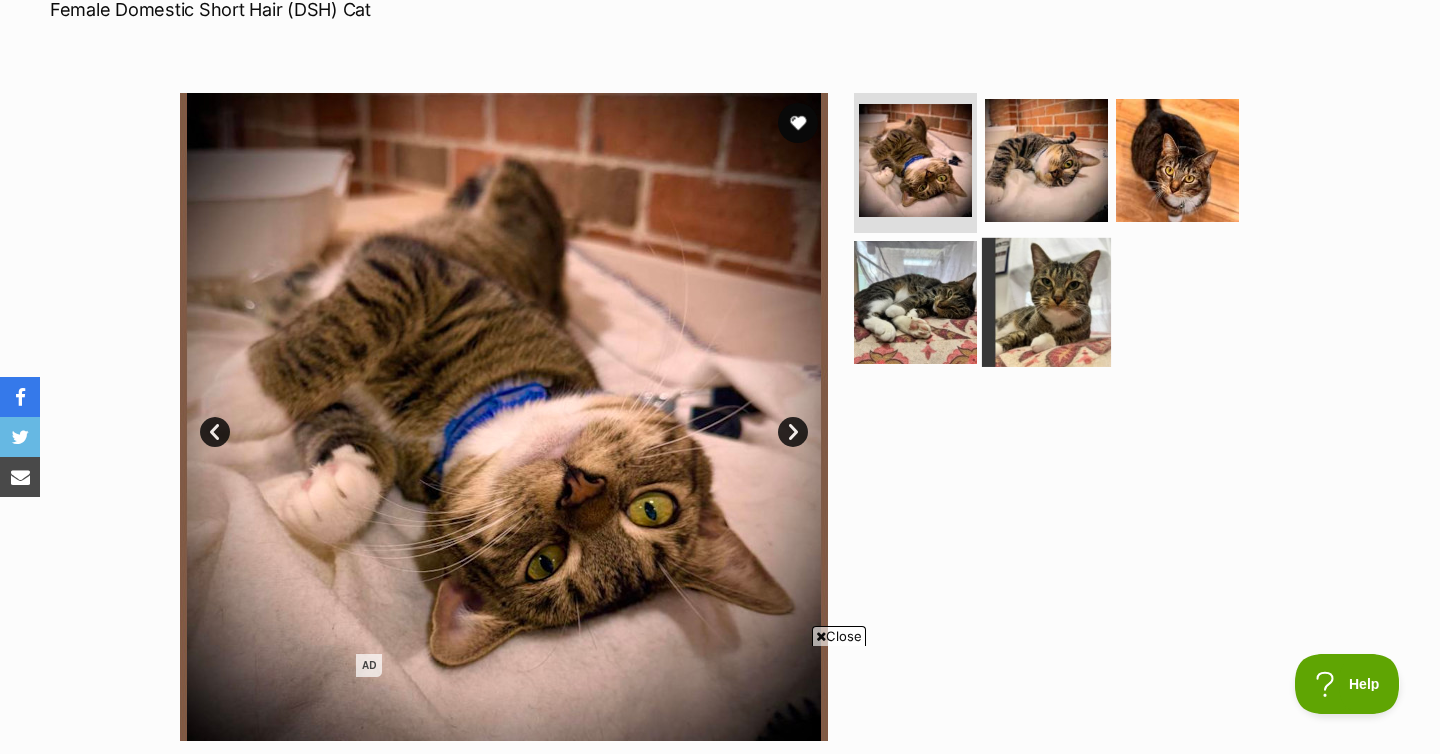 click at bounding box center [1046, 301] 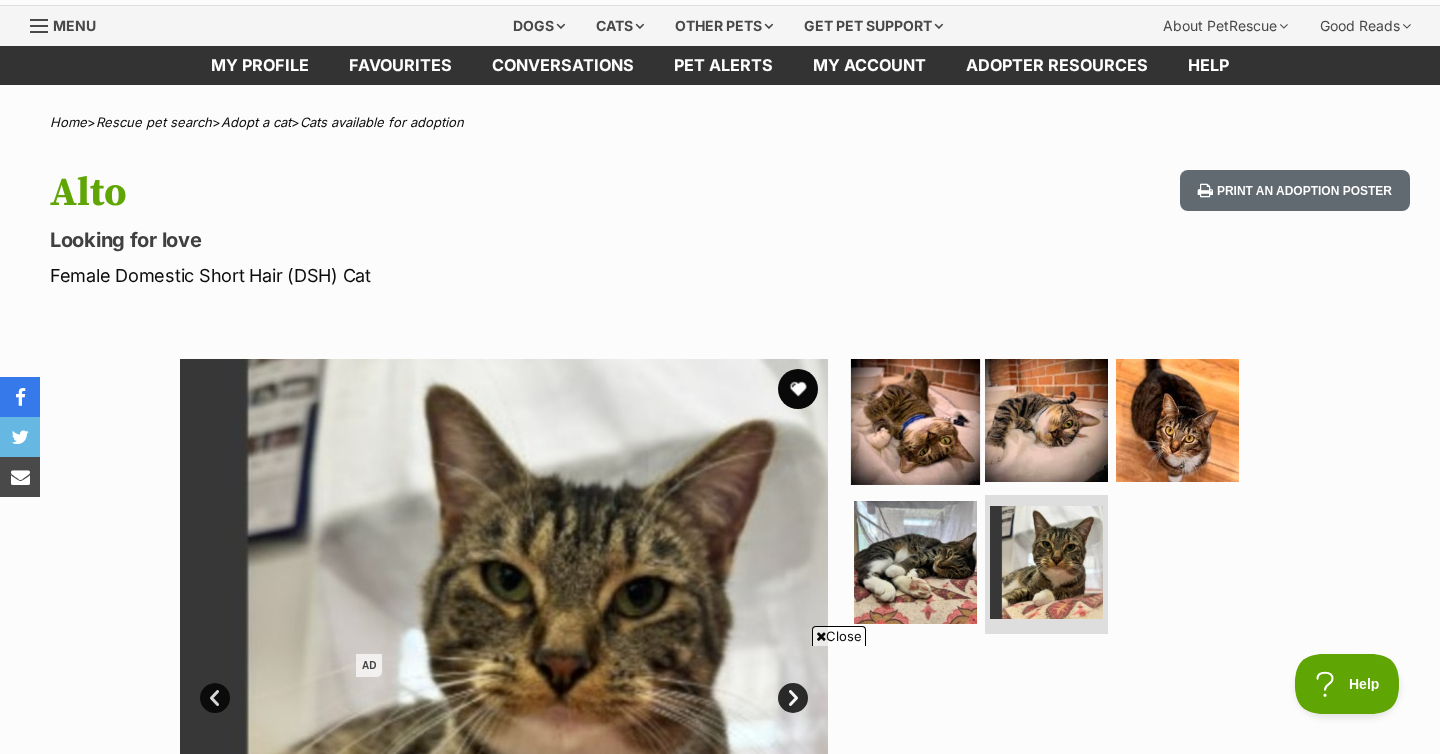 scroll, scrollTop: 230, scrollLeft: 0, axis: vertical 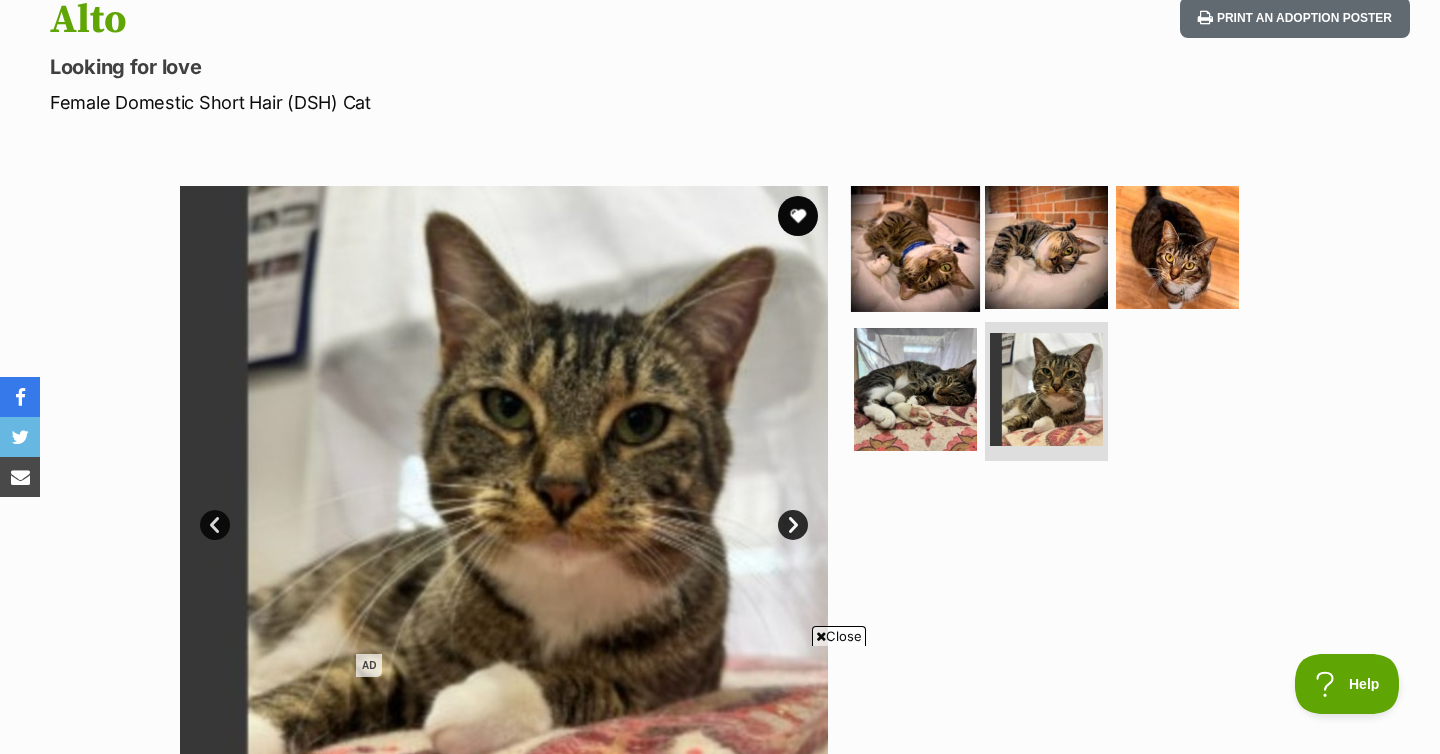 click at bounding box center [915, 247] 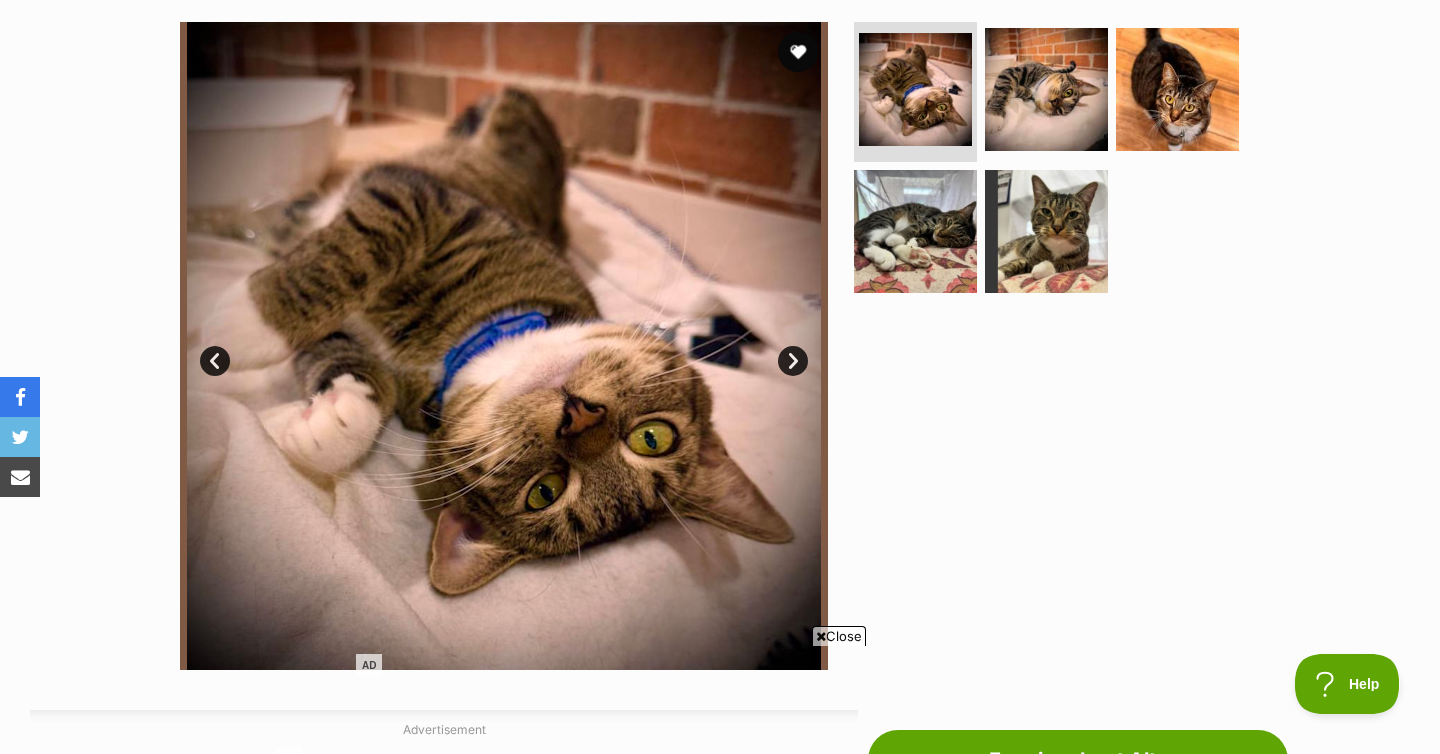 scroll, scrollTop: 406, scrollLeft: 0, axis: vertical 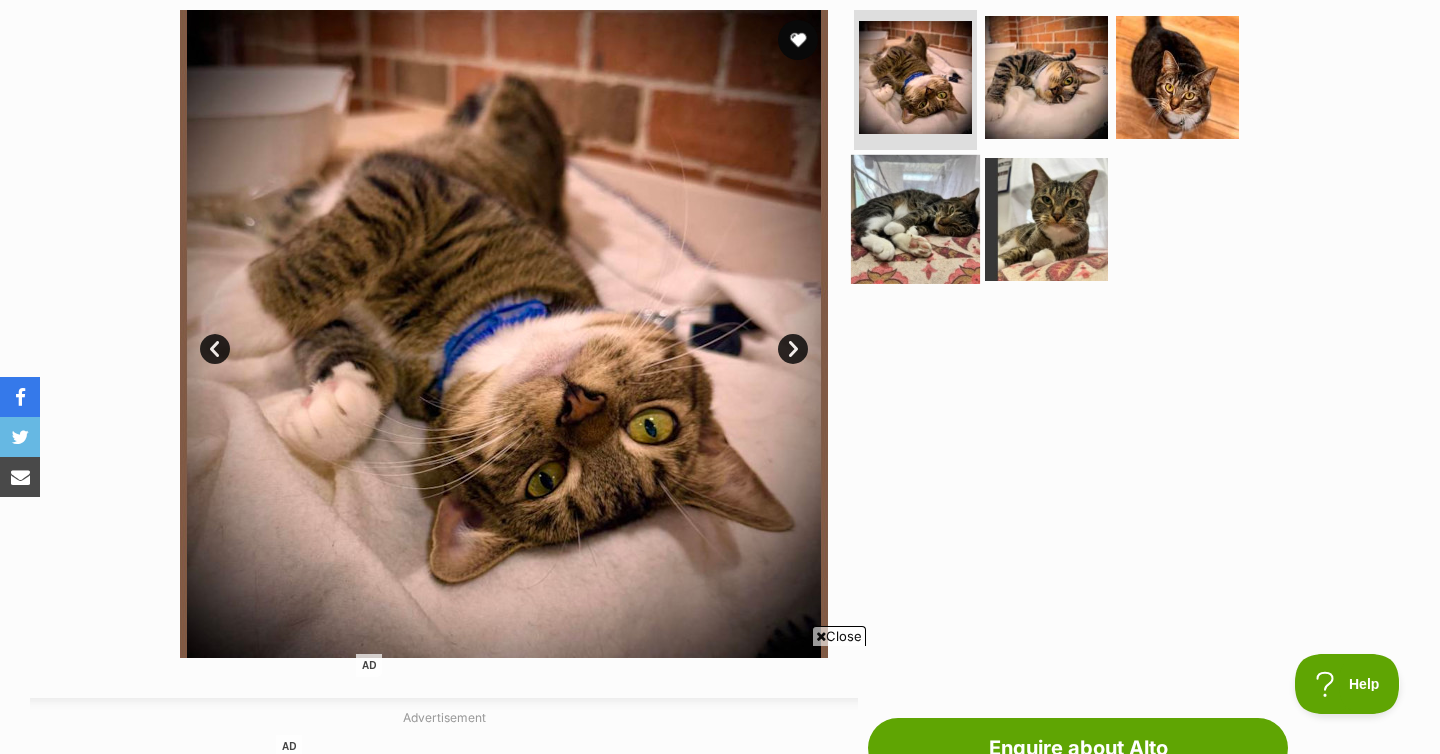 click at bounding box center [915, 218] 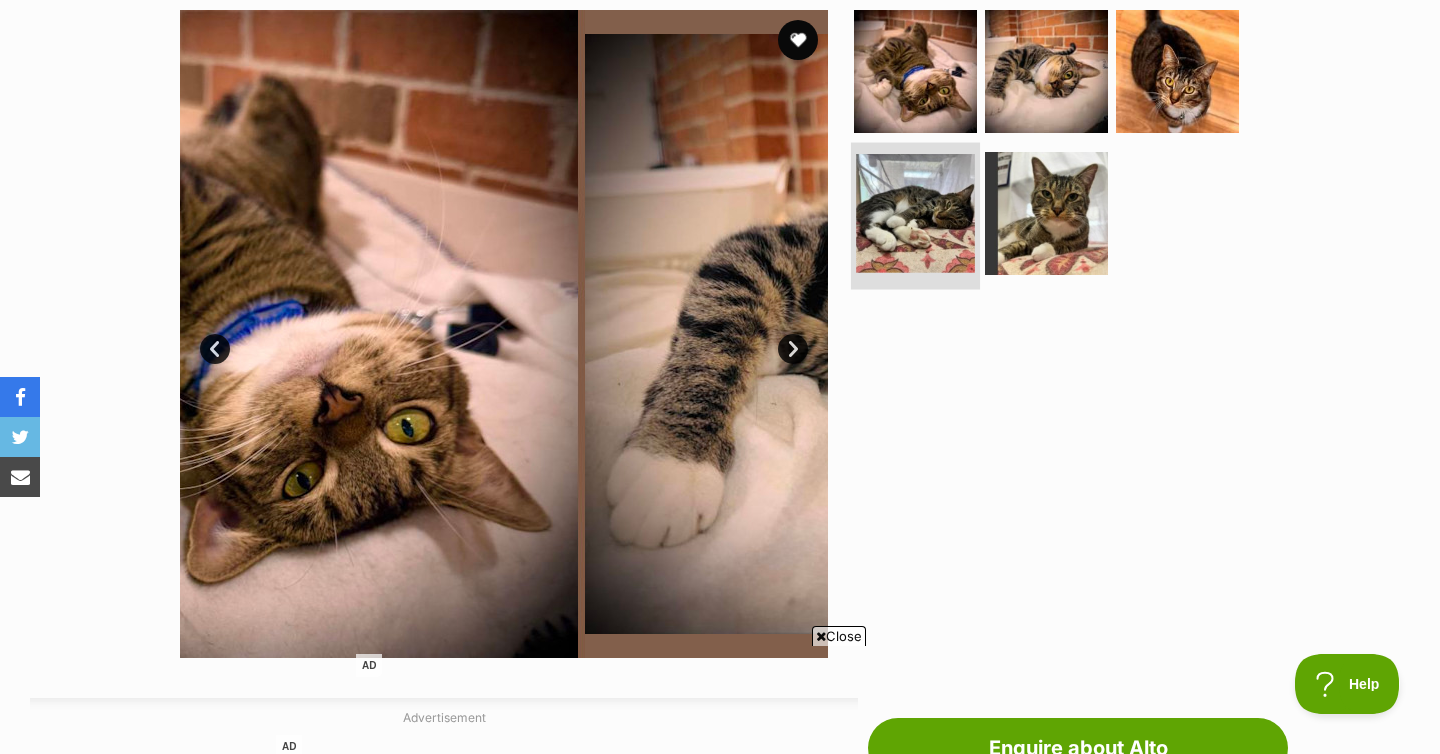 click at bounding box center [915, 213] 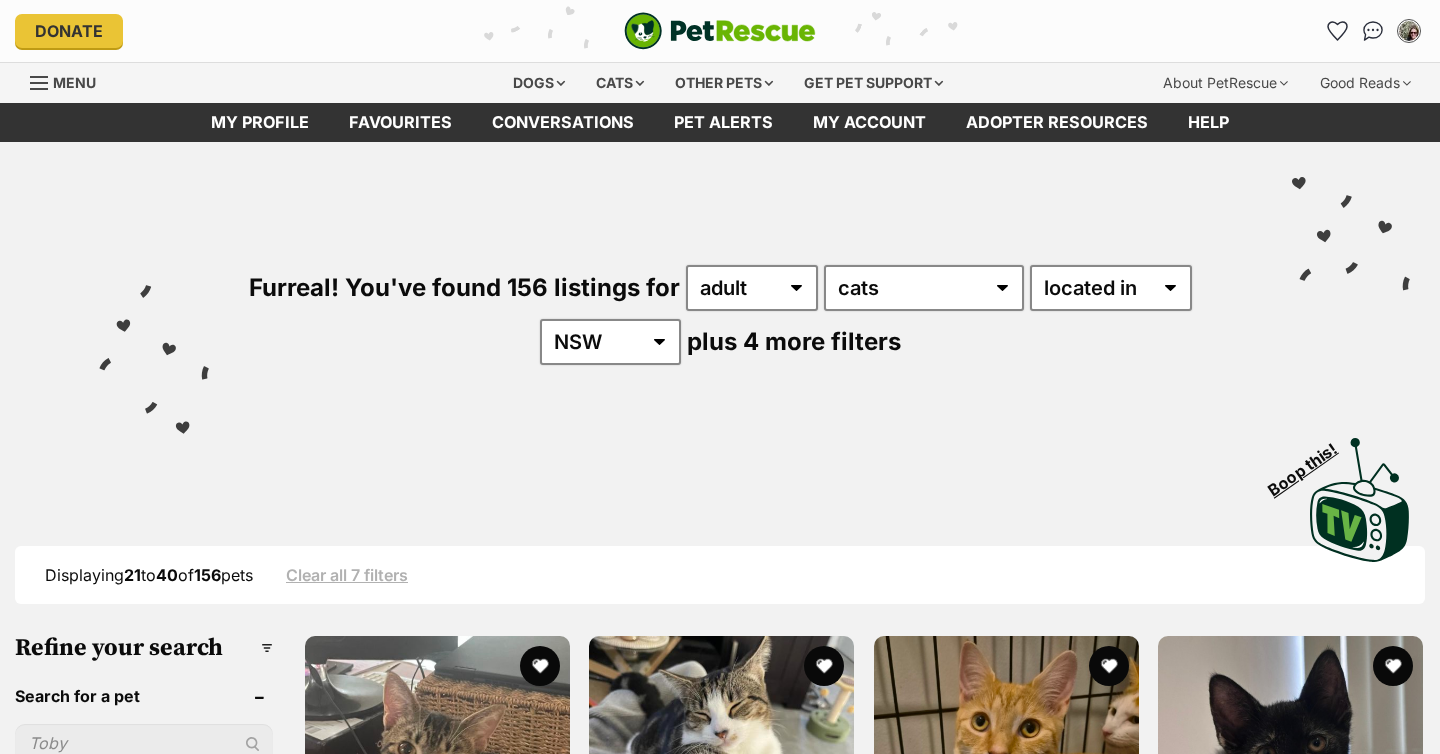 scroll, scrollTop: 0, scrollLeft: 0, axis: both 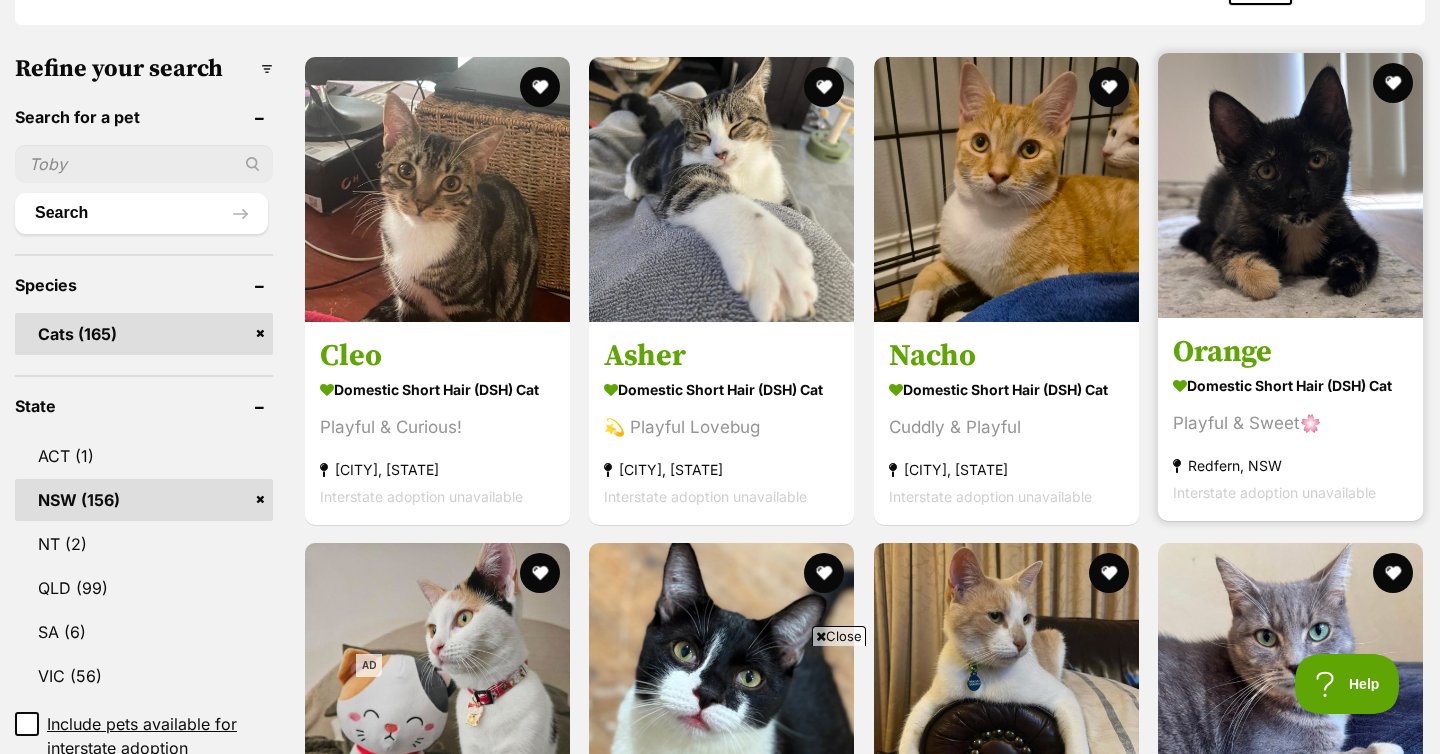 click at bounding box center (1290, 185) 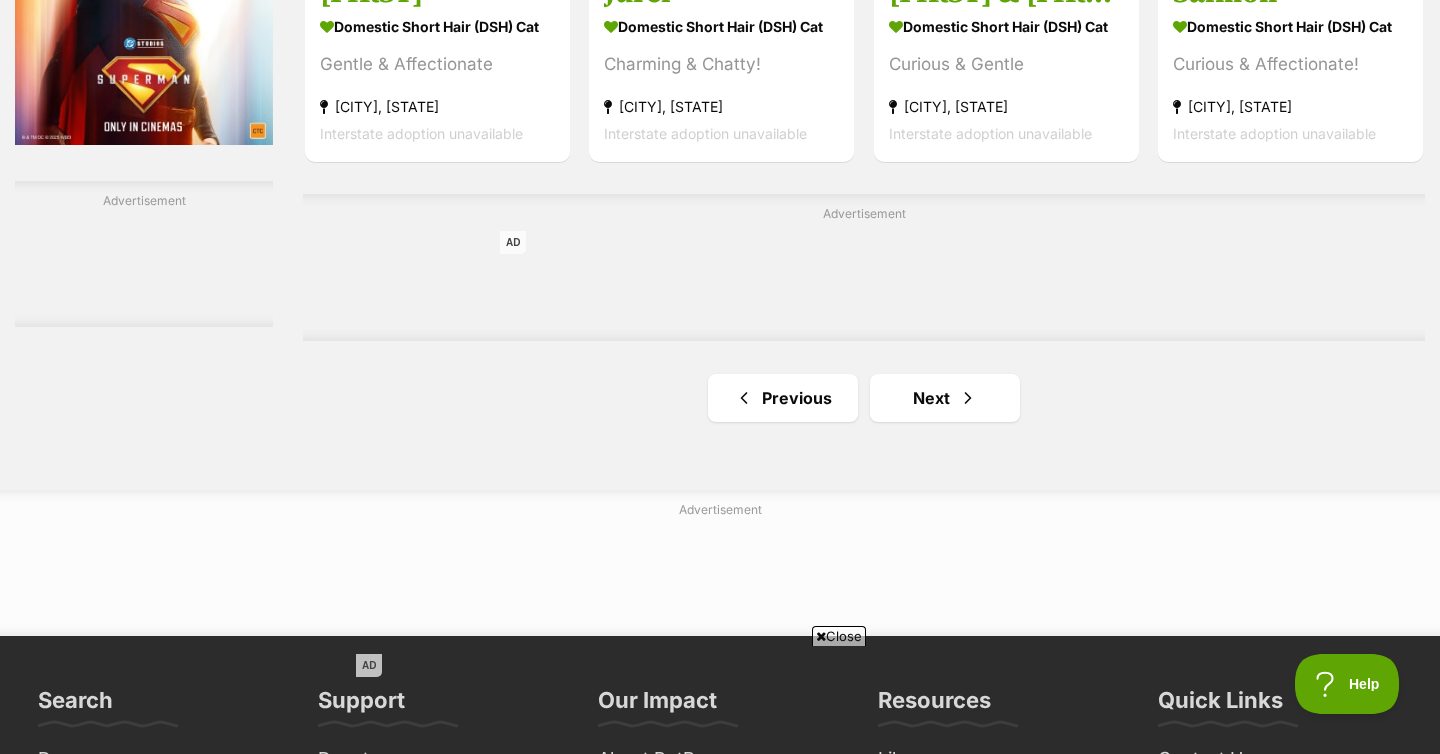 scroll, scrollTop: 3312, scrollLeft: 0, axis: vertical 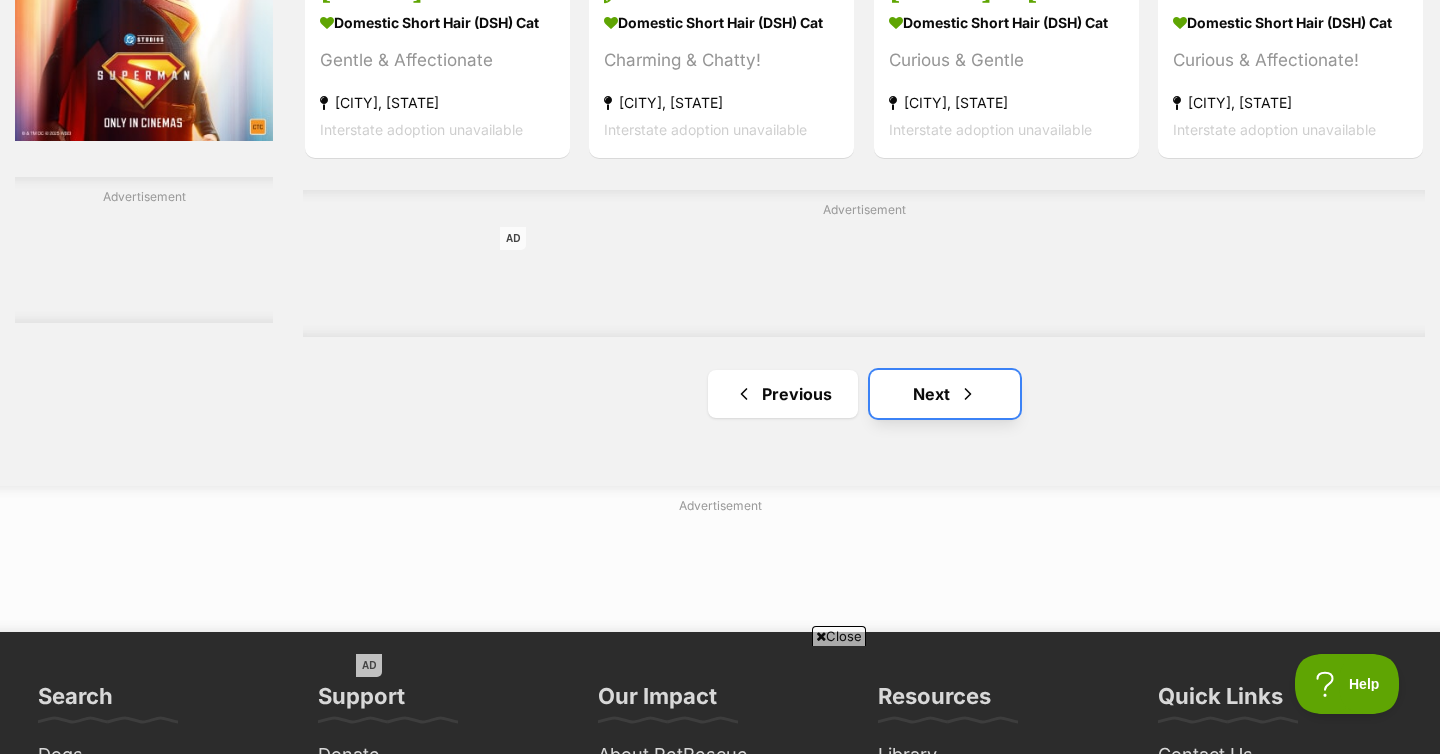 click on "Next" at bounding box center (945, 394) 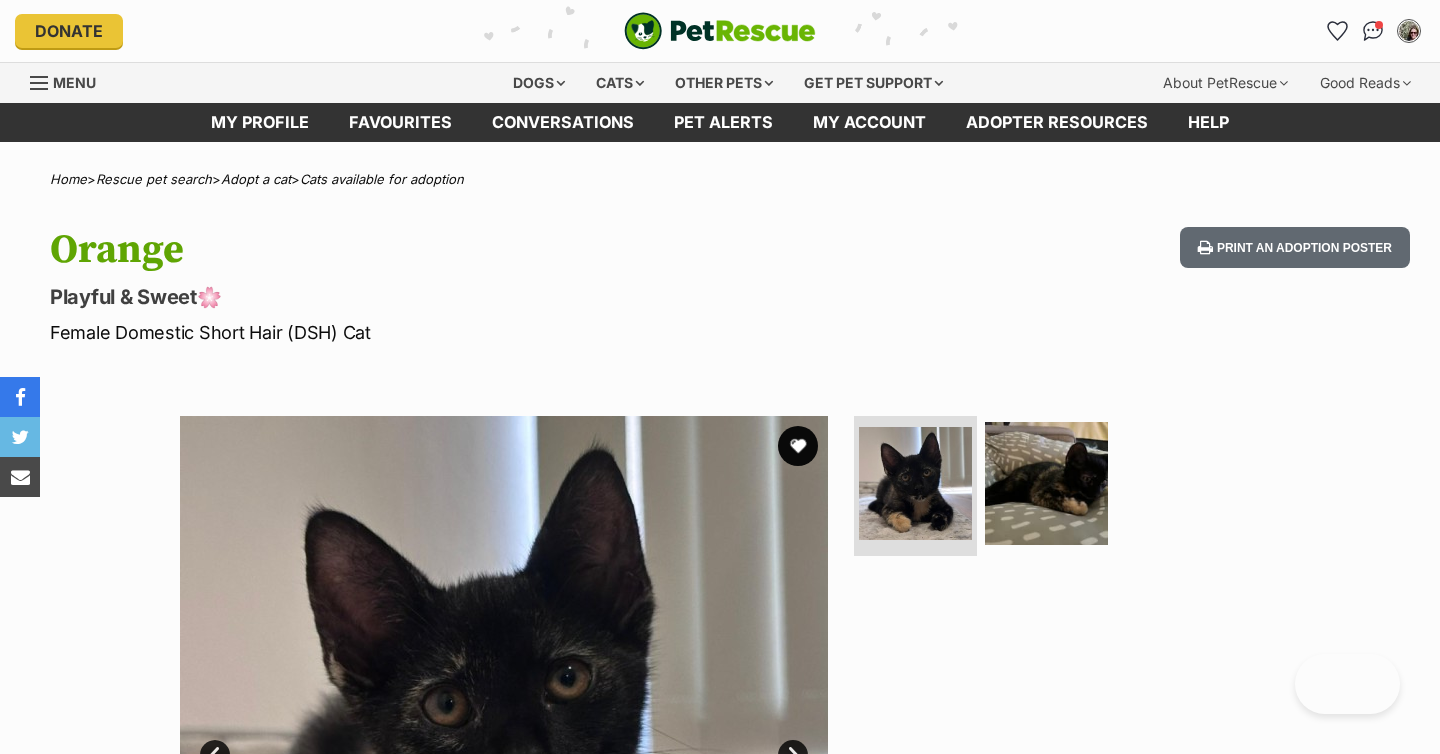 scroll, scrollTop: 0, scrollLeft: 0, axis: both 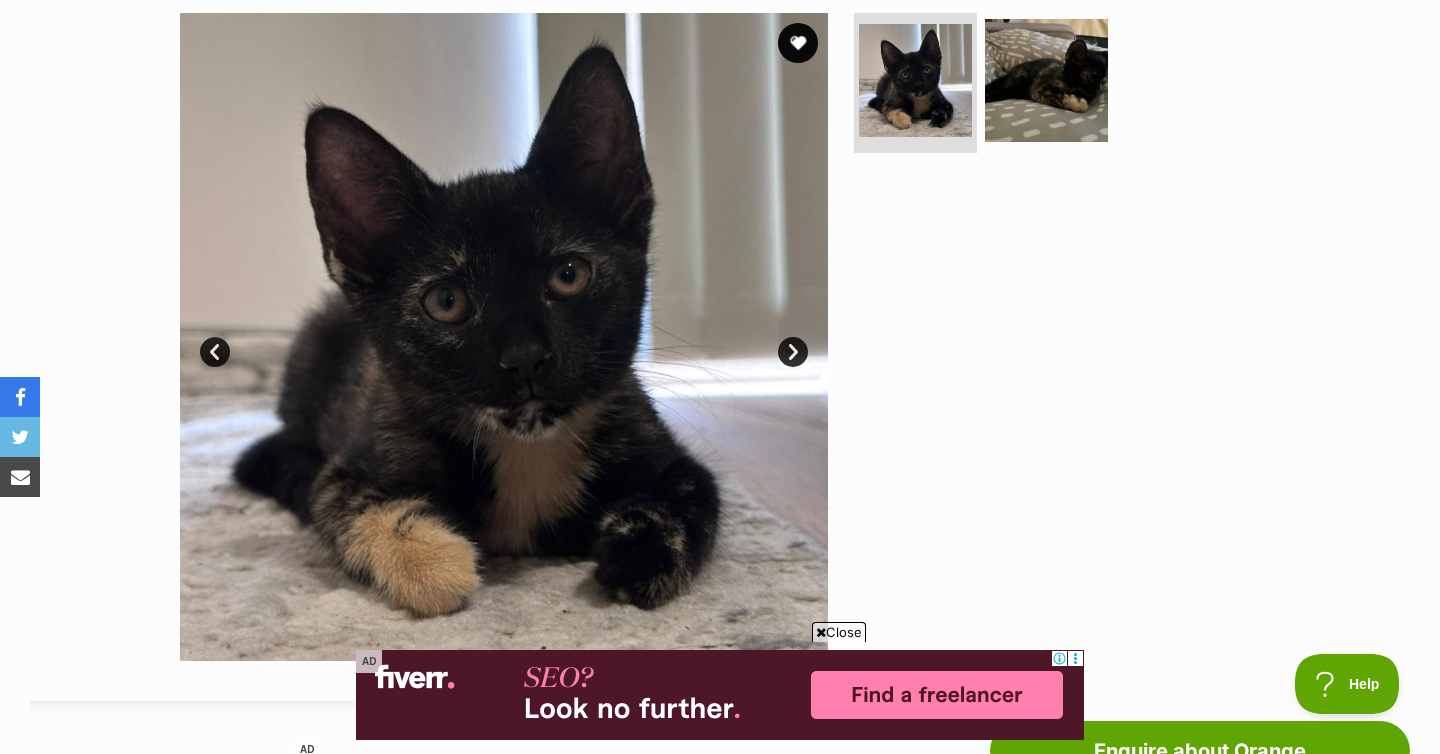 click on "Close" at bounding box center (839, 632) 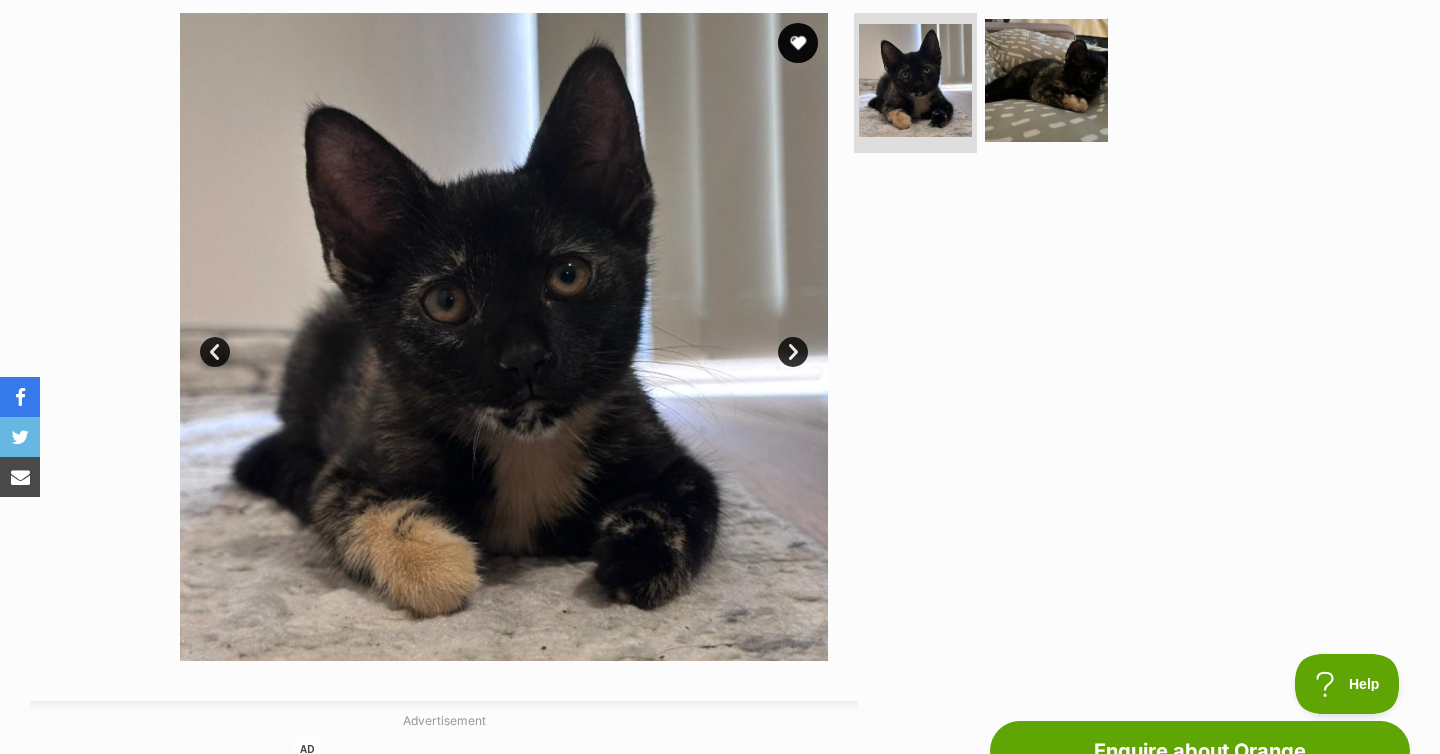 click on "Next" at bounding box center (793, 352) 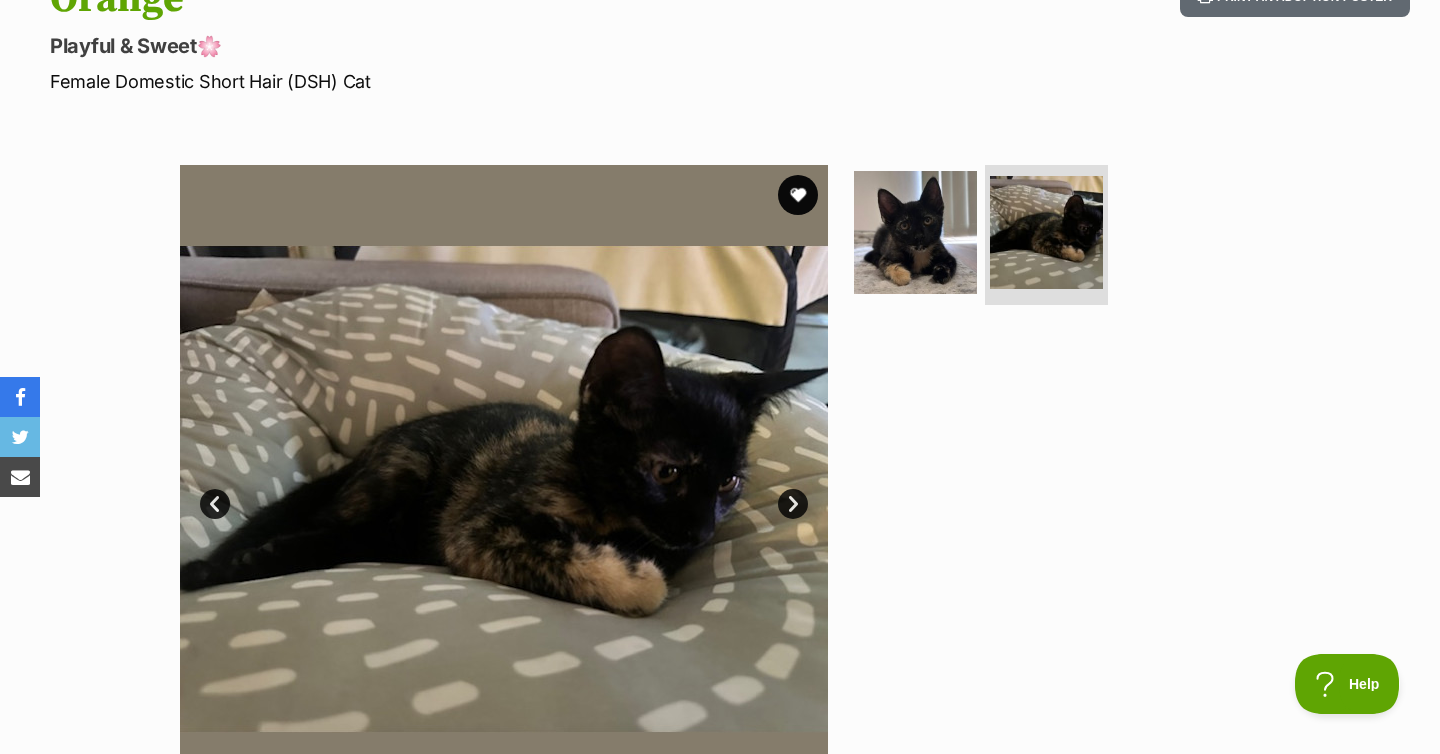 scroll, scrollTop: 244, scrollLeft: 0, axis: vertical 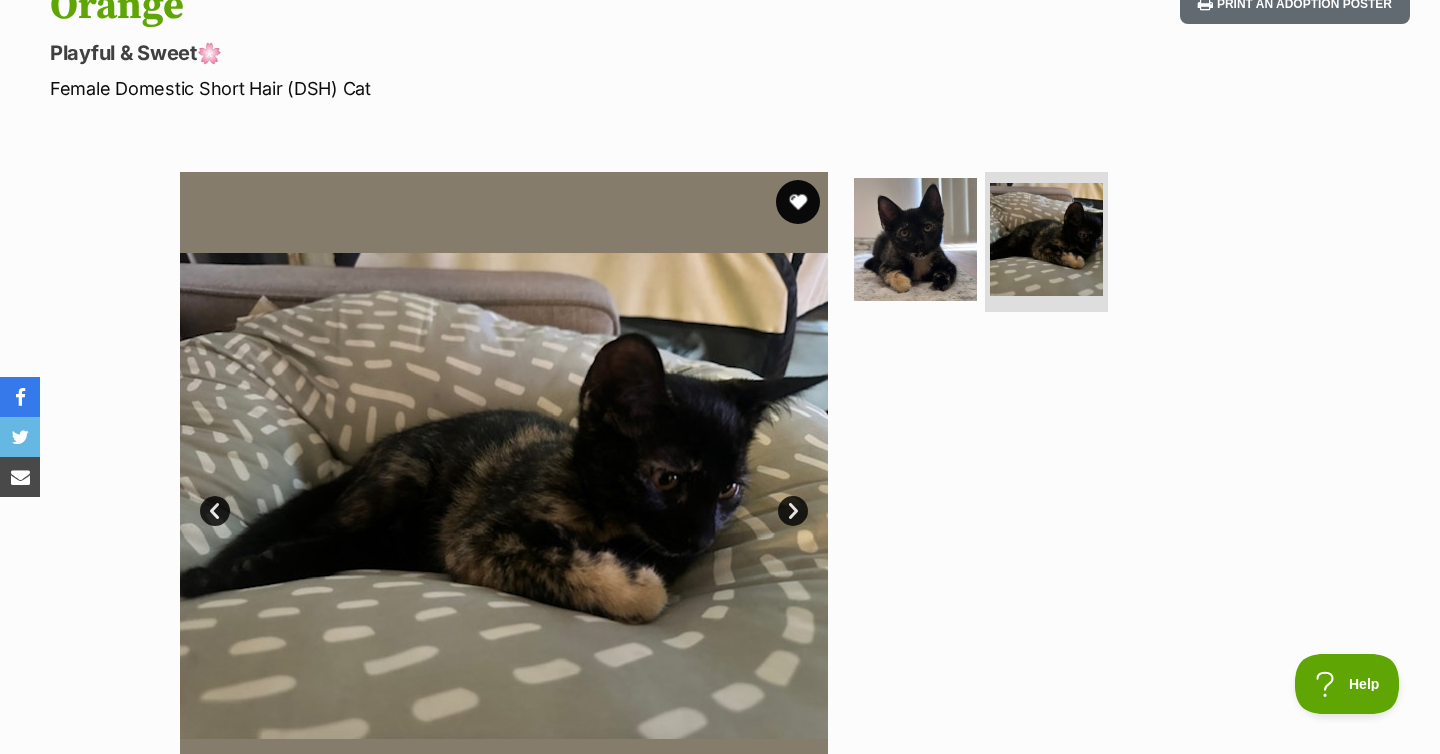 click at bounding box center (798, 202) 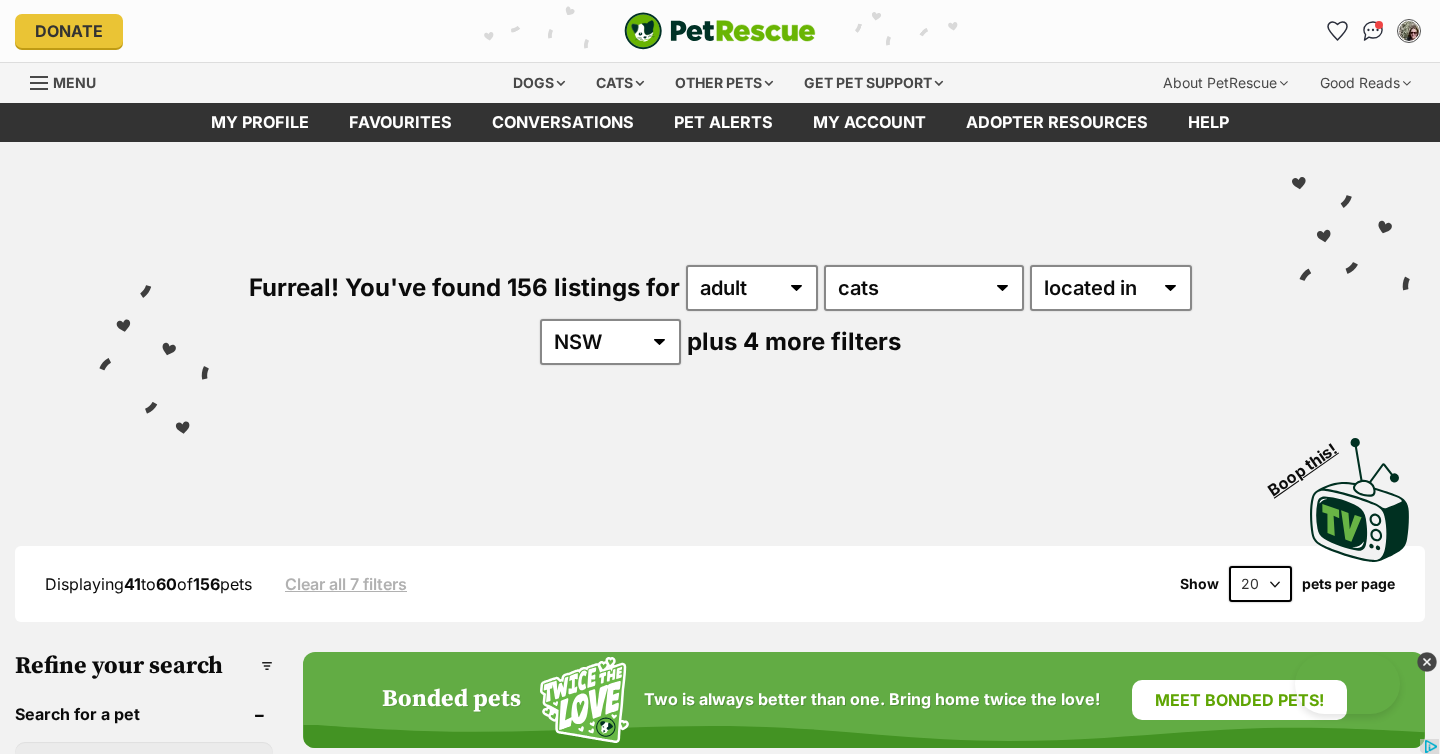 scroll, scrollTop: 0, scrollLeft: 0, axis: both 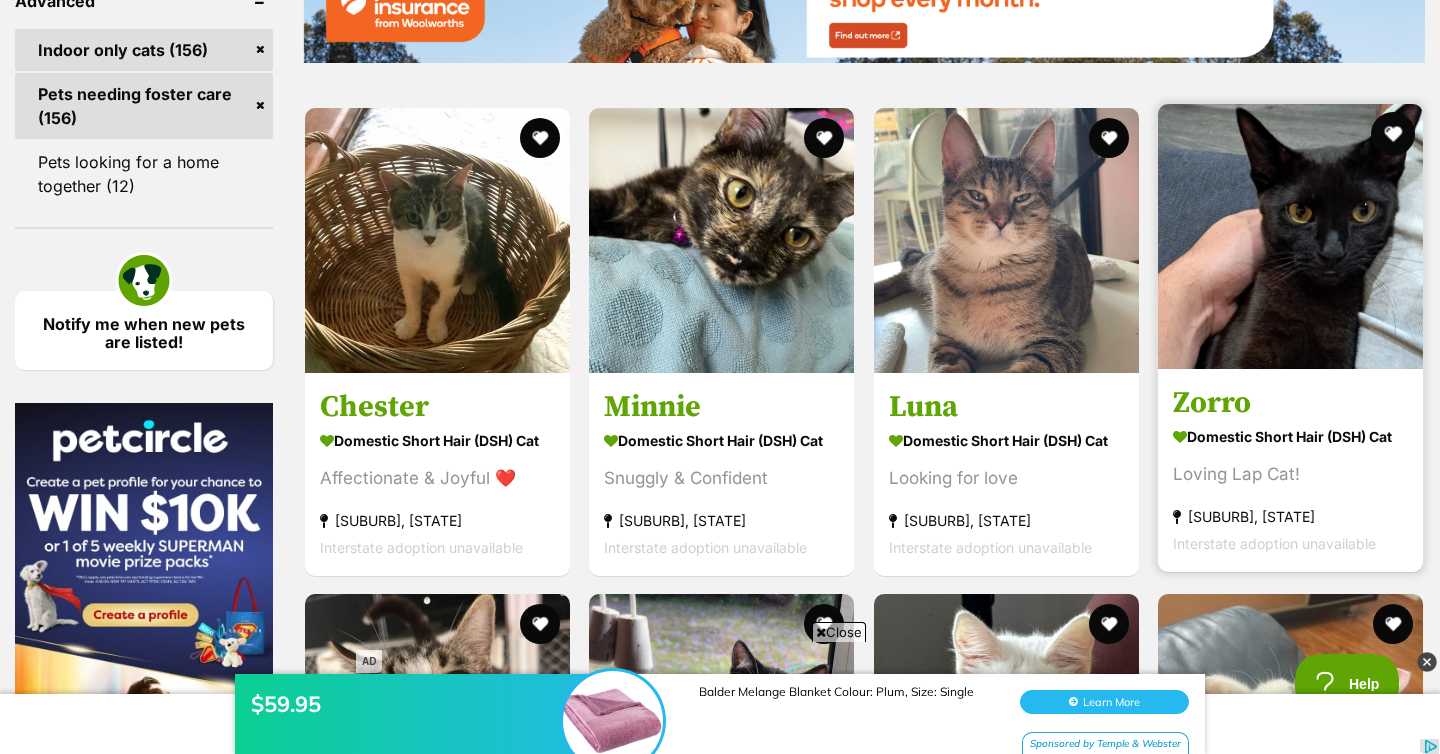 click at bounding box center [1393, 134] 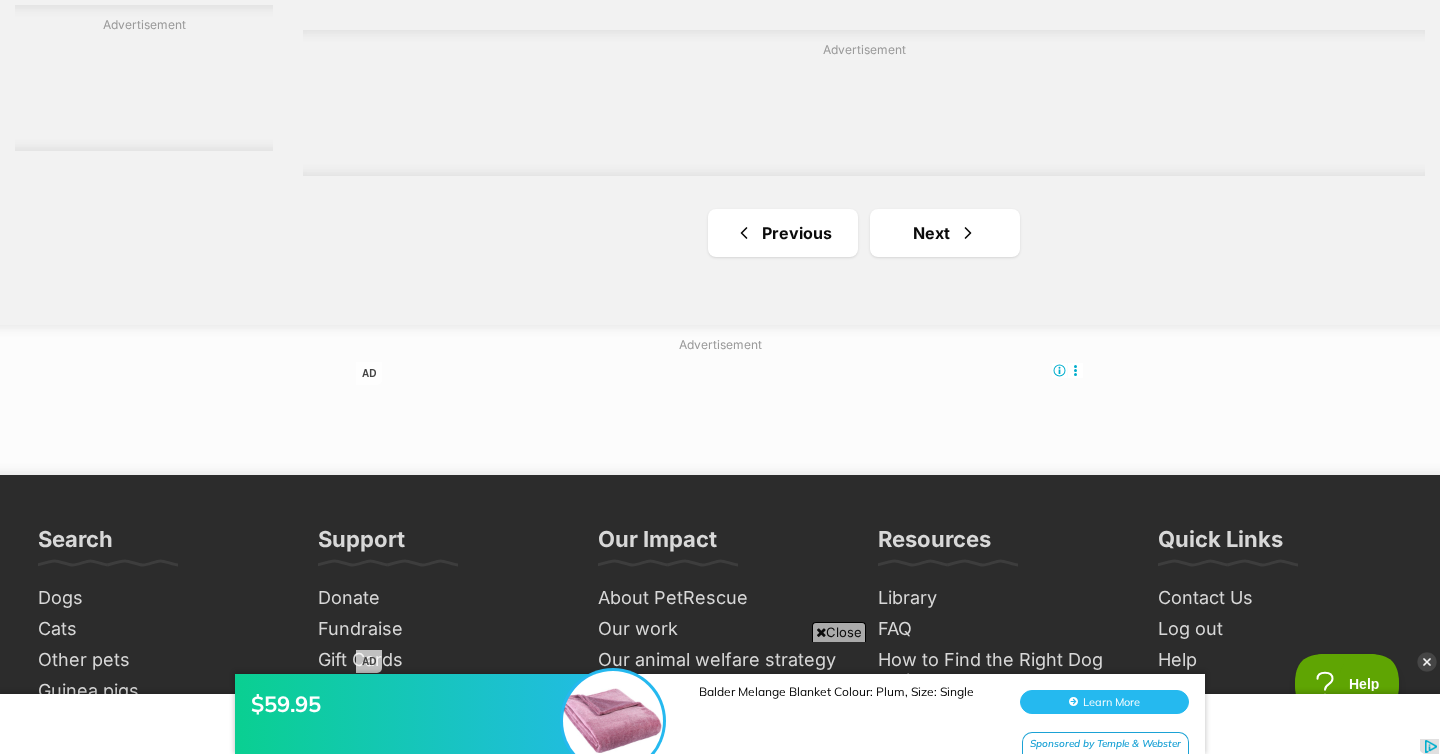 scroll, scrollTop: 3592, scrollLeft: 0, axis: vertical 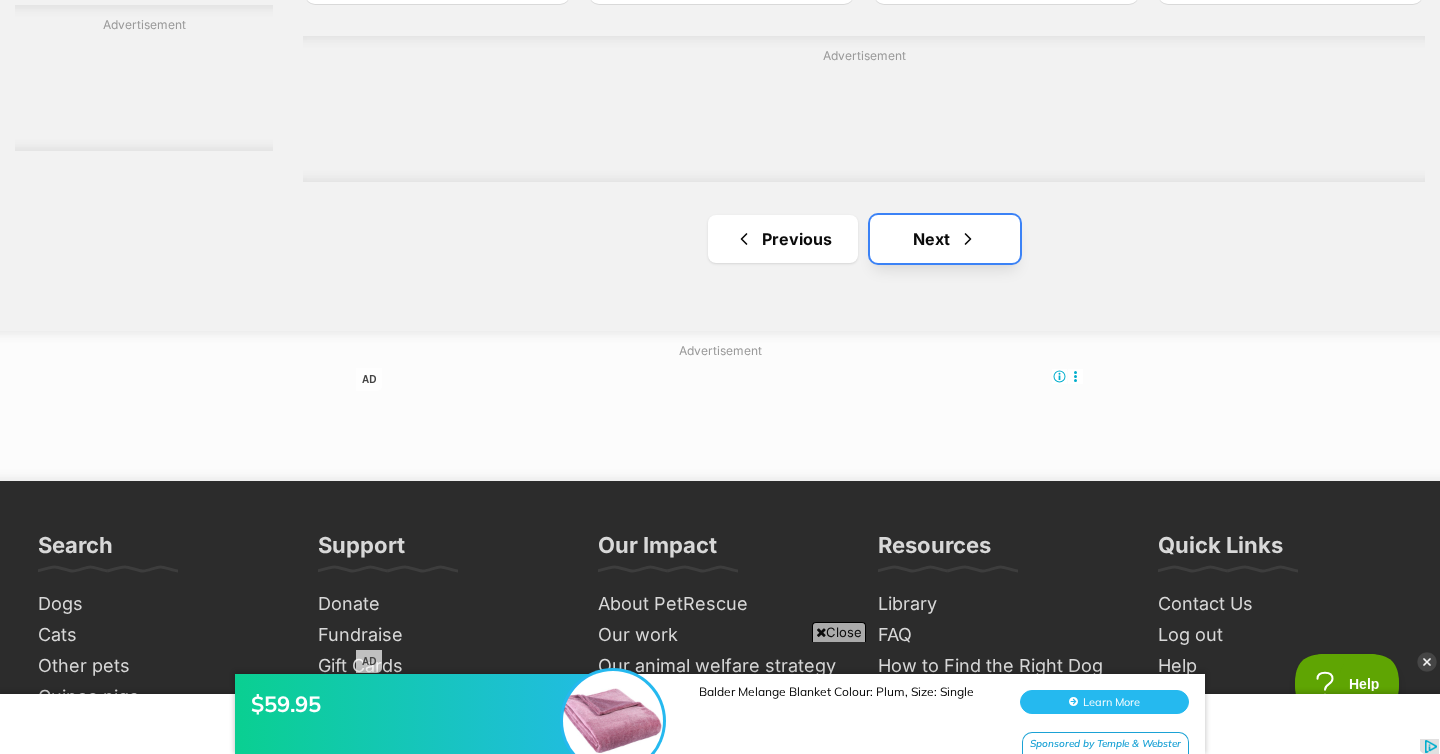 click on "Next" at bounding box center [945, 239] 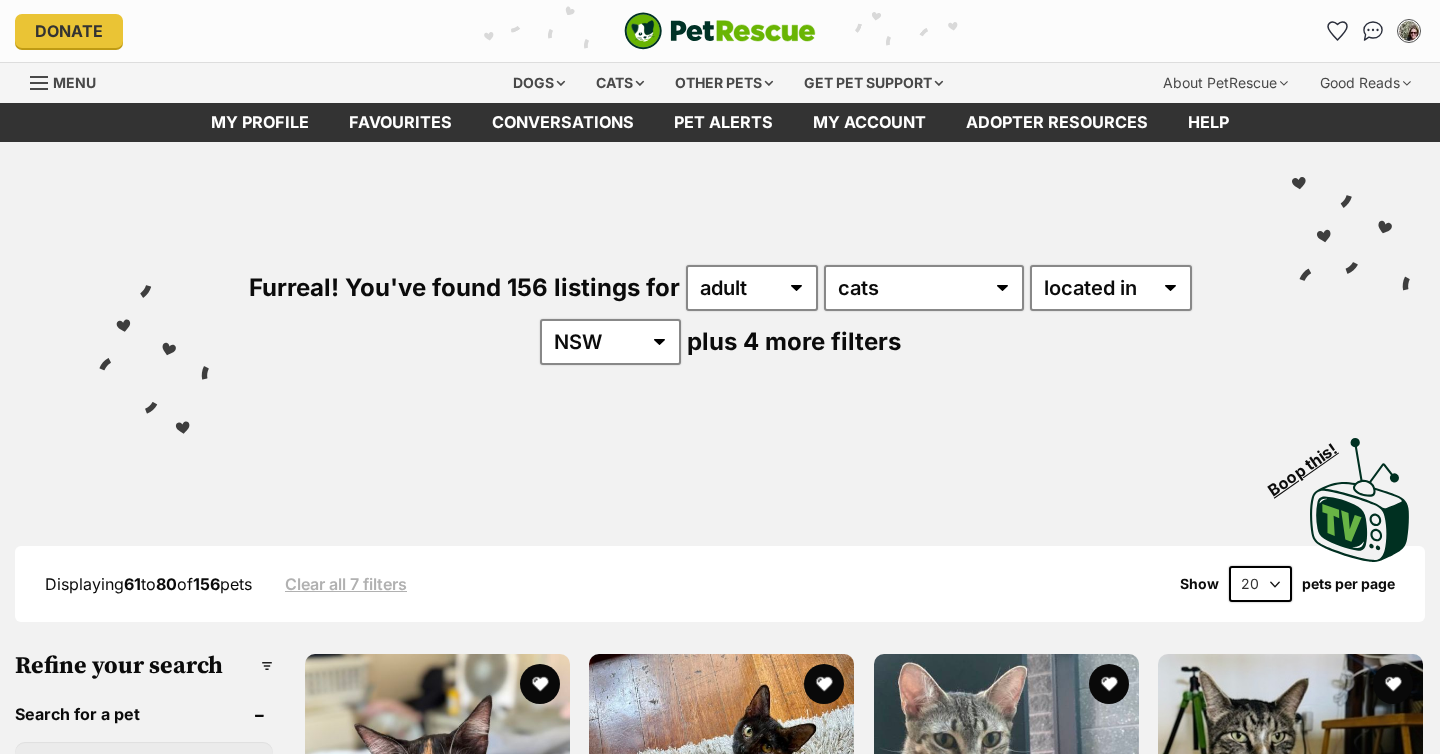 scroll, scrollTop: 0, scrollLeft: 0, axis: both 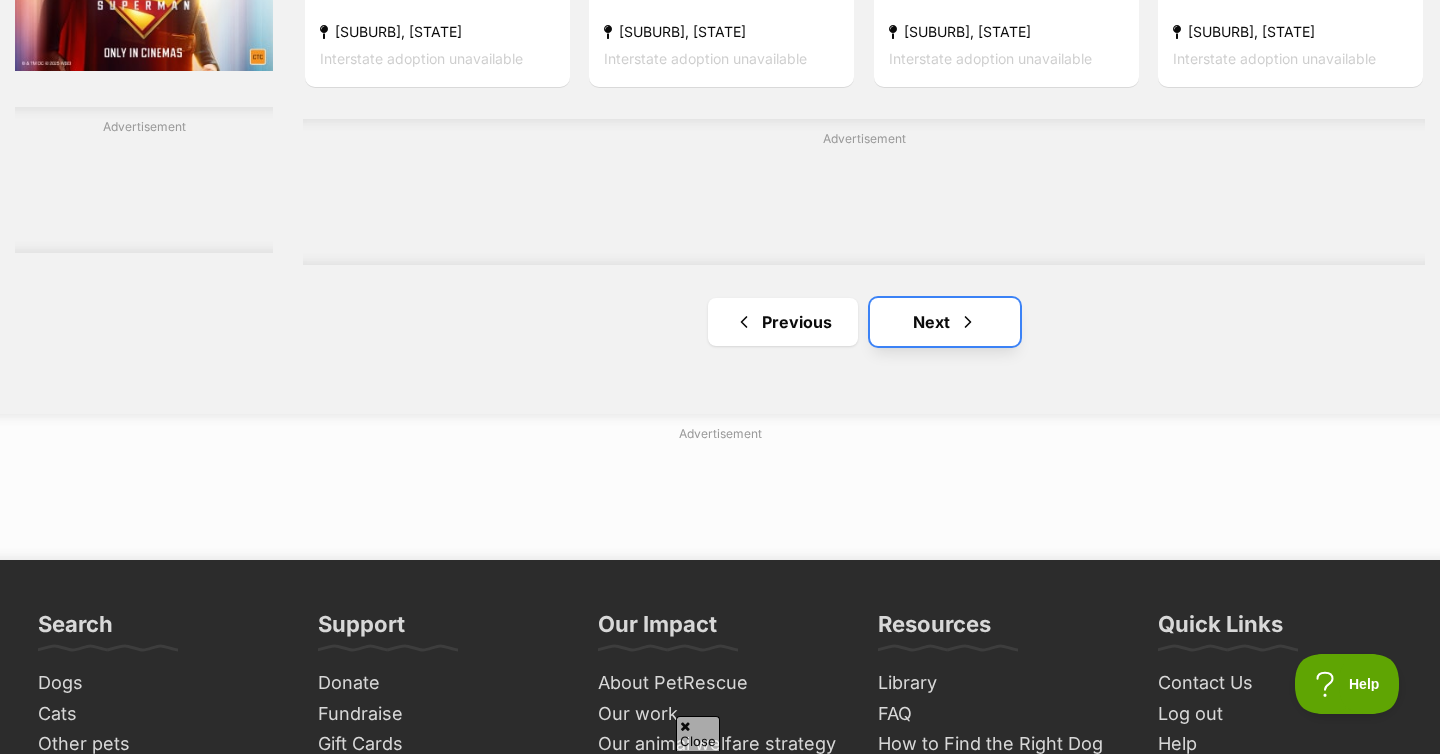 click on "Next" at bounding box center [945, 322] 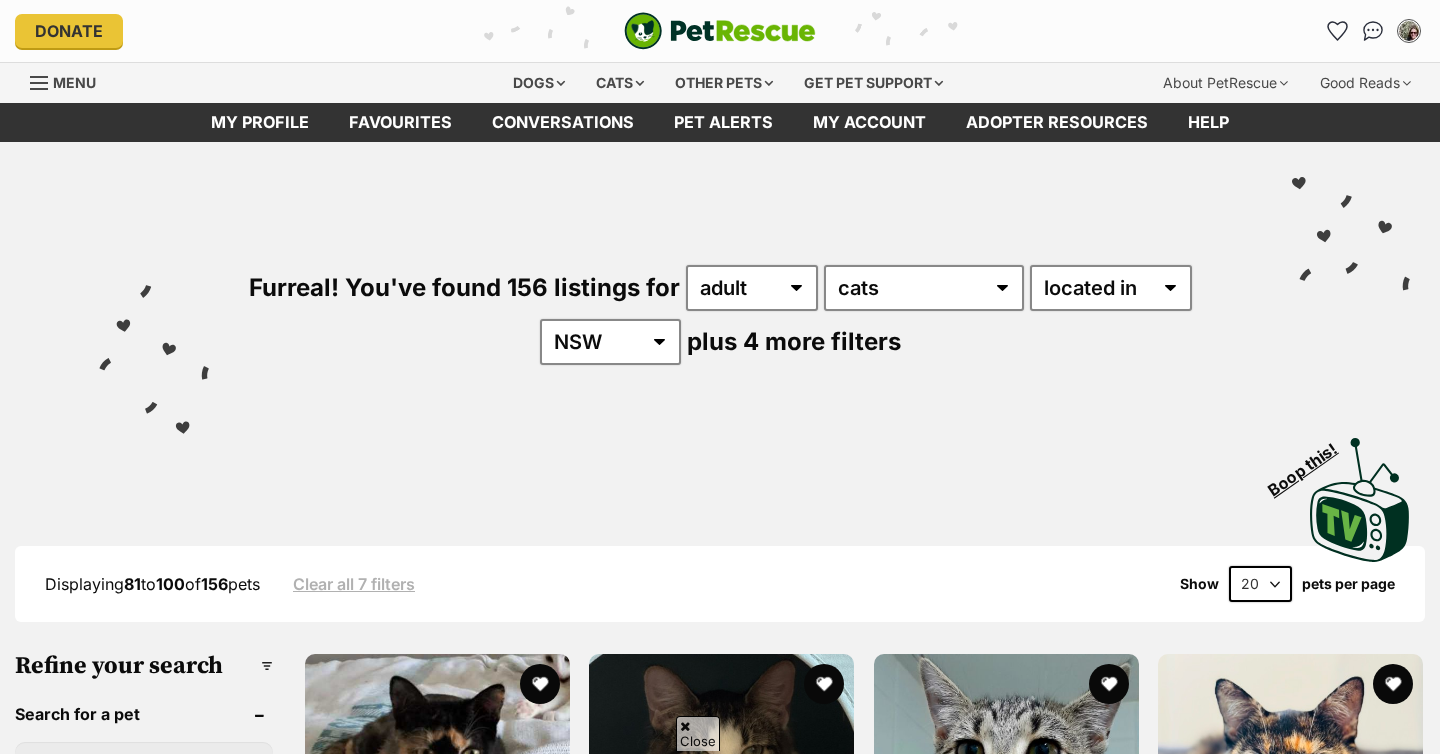 scroll, scrollTop: 234, scrollLeft: 0, axis: vertical 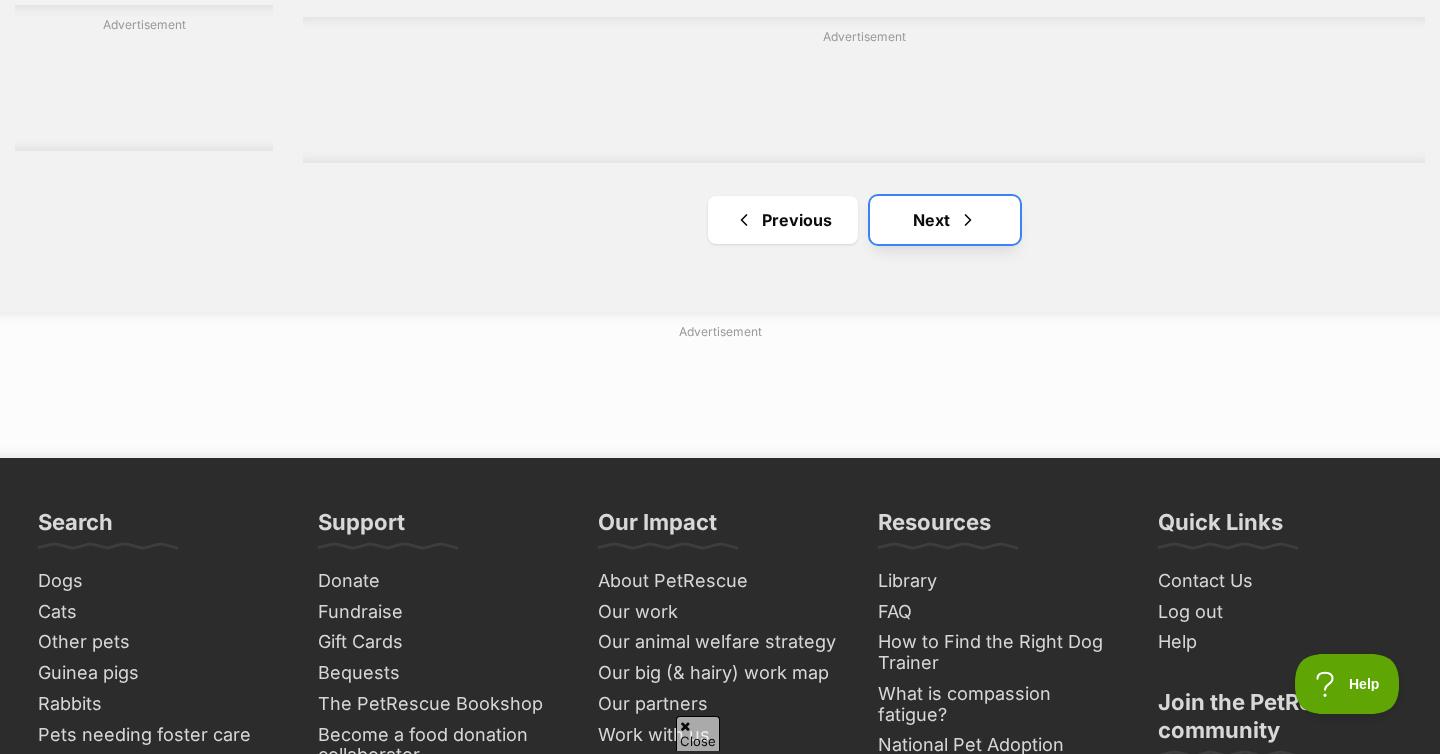 click on "Next" at bounding box center (945, 220) 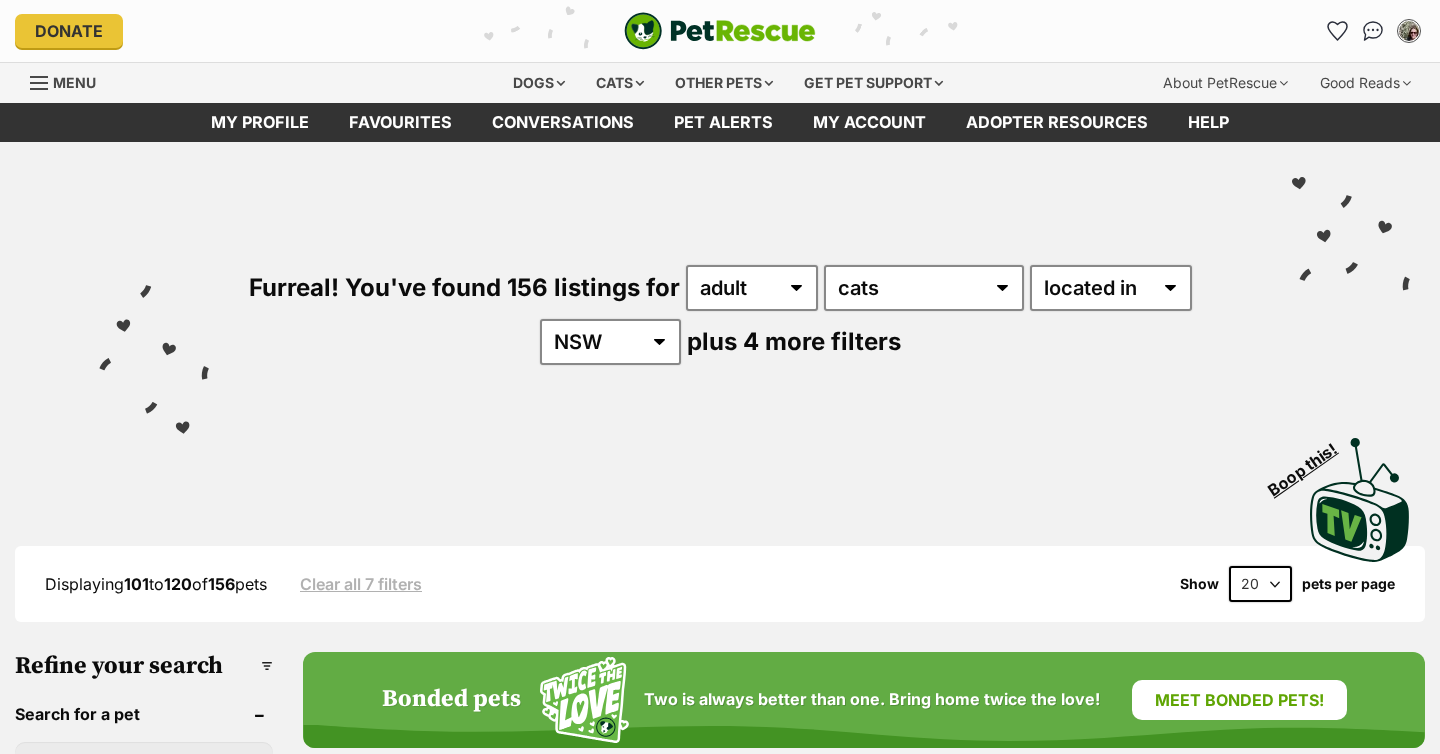 scroll, scrollTop: 0, scrollLeft: 0, axis: both 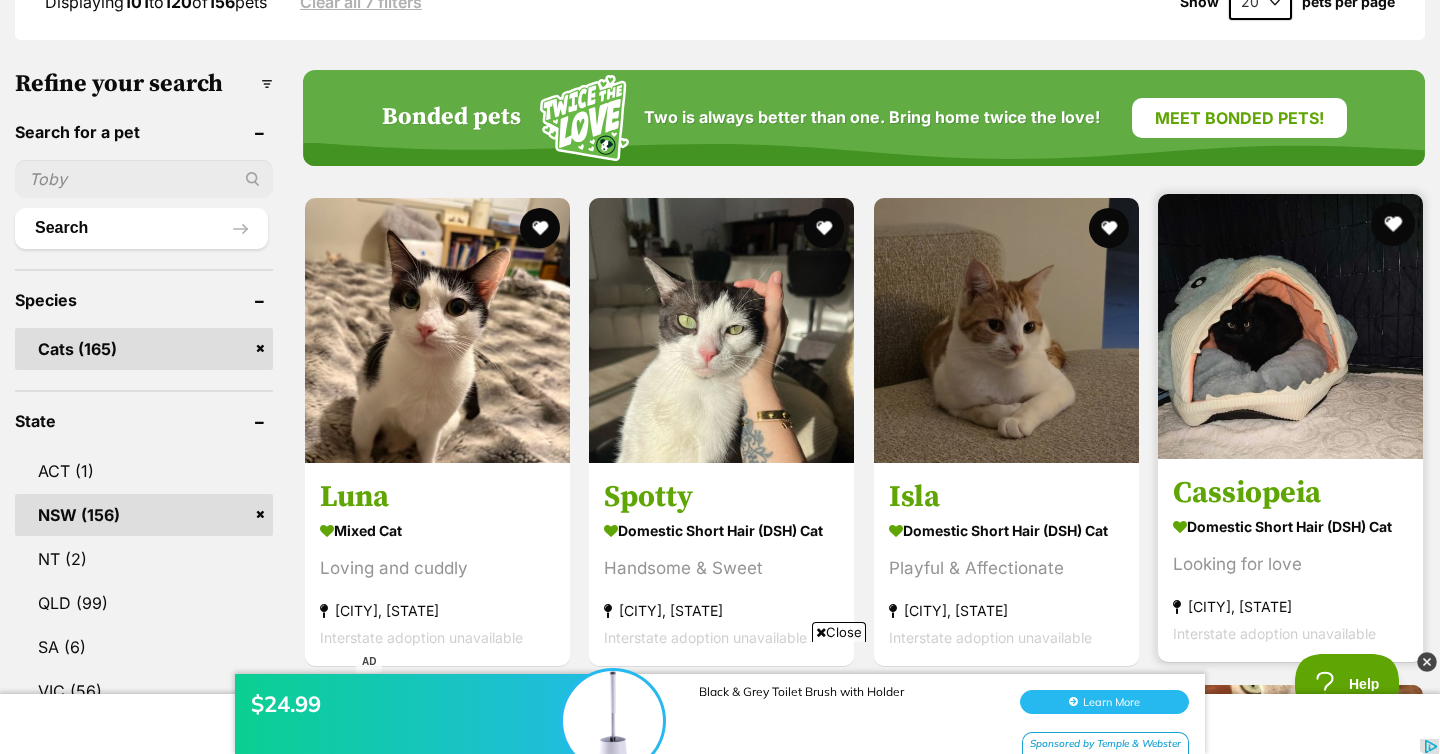 click at bounding box center (1393, 224) 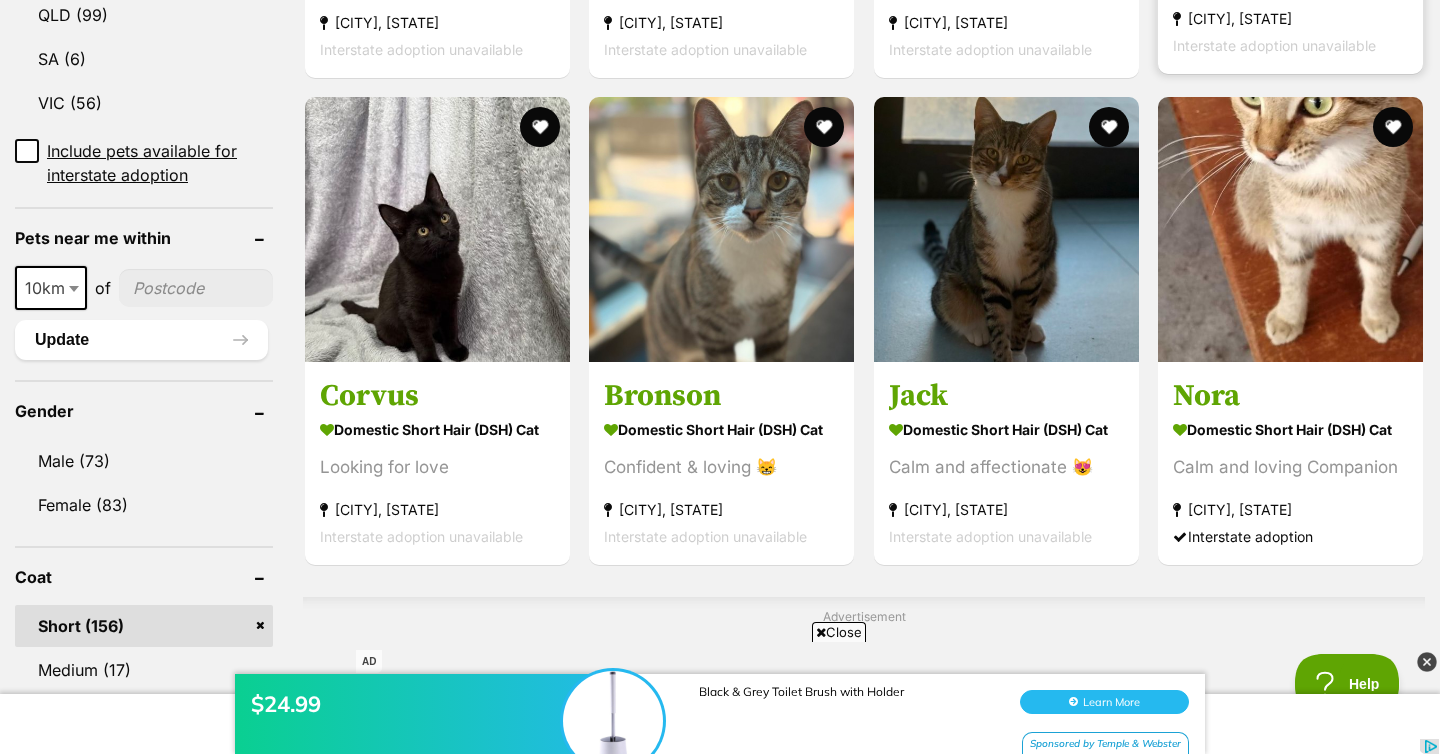 scroll, scrollTop: 1173, scrollLeft: 0, axis: vertical 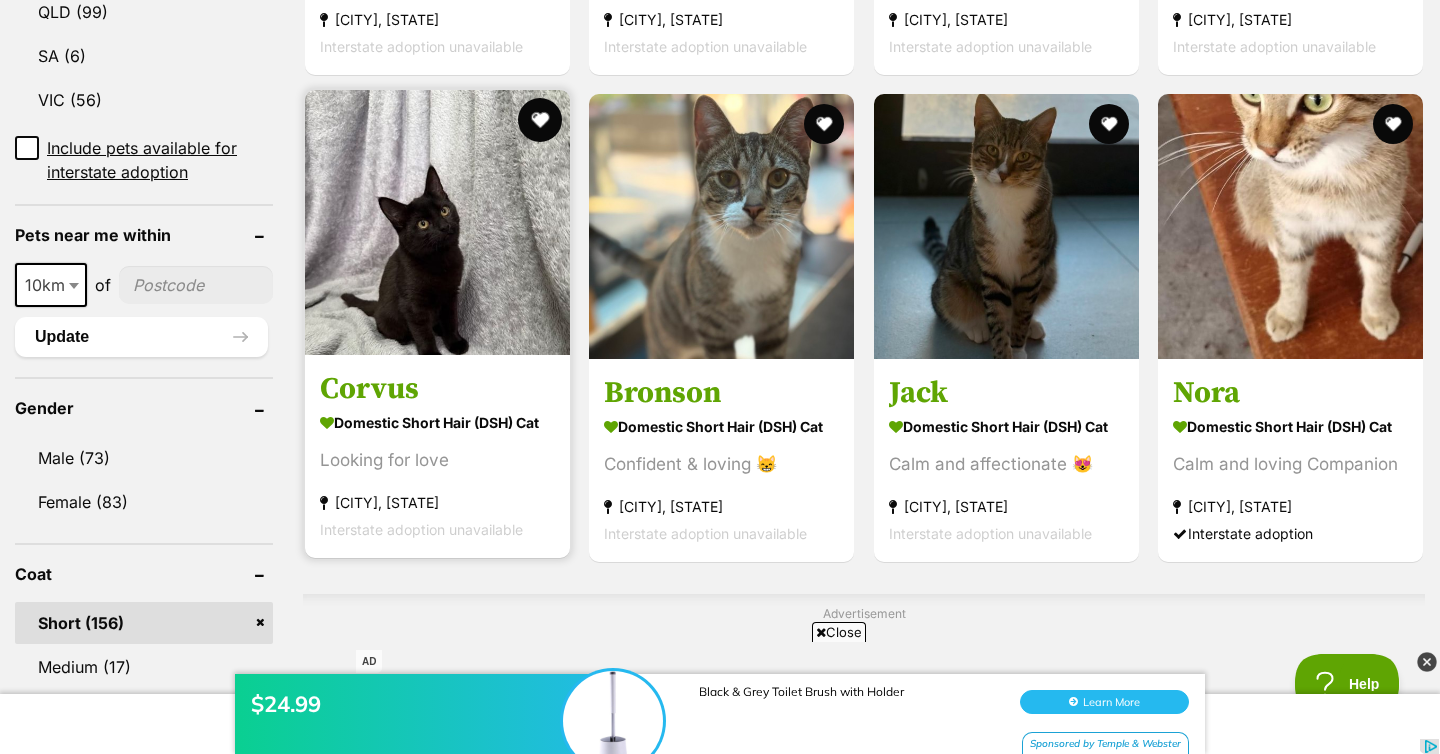 click at bounding box center (540, 120) 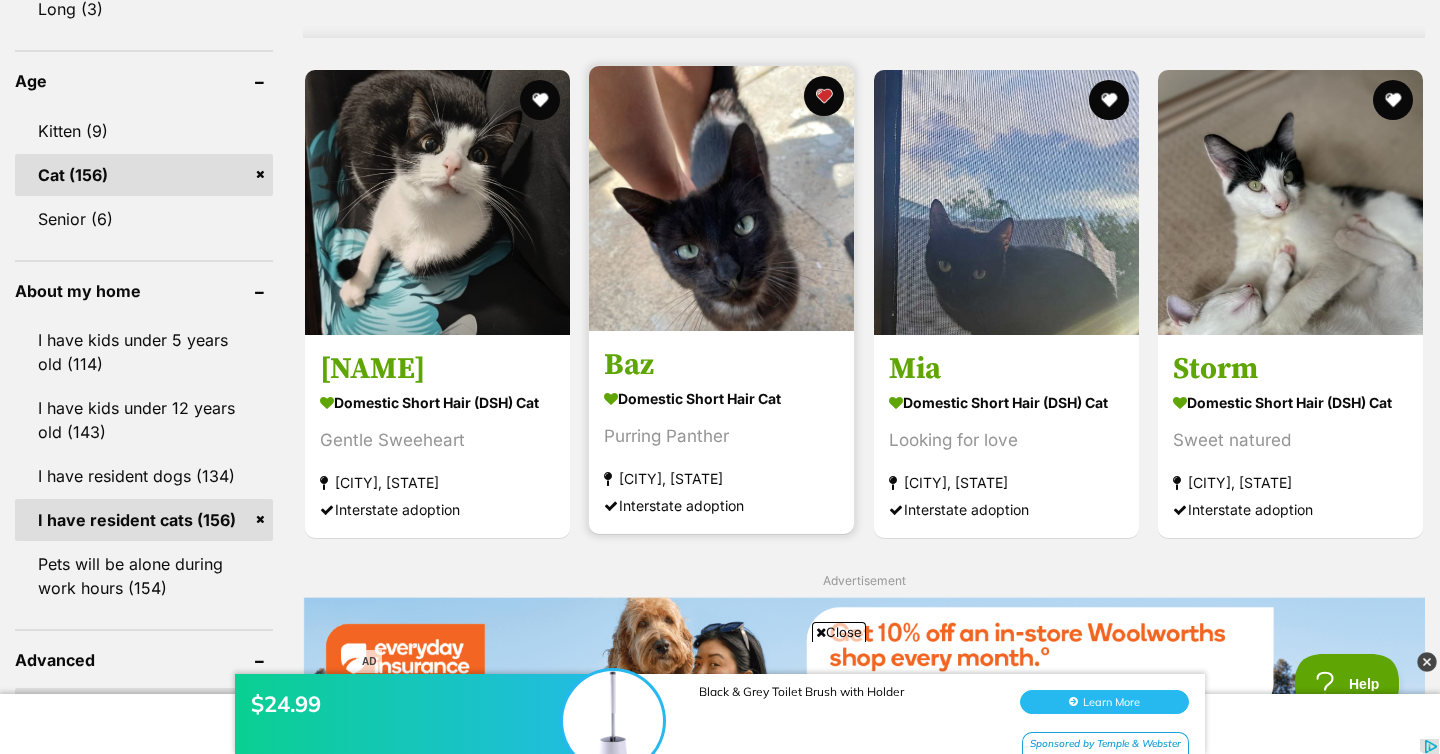 scroll, scrollTop: 1871, scrollLeft: 0, axis: vertical 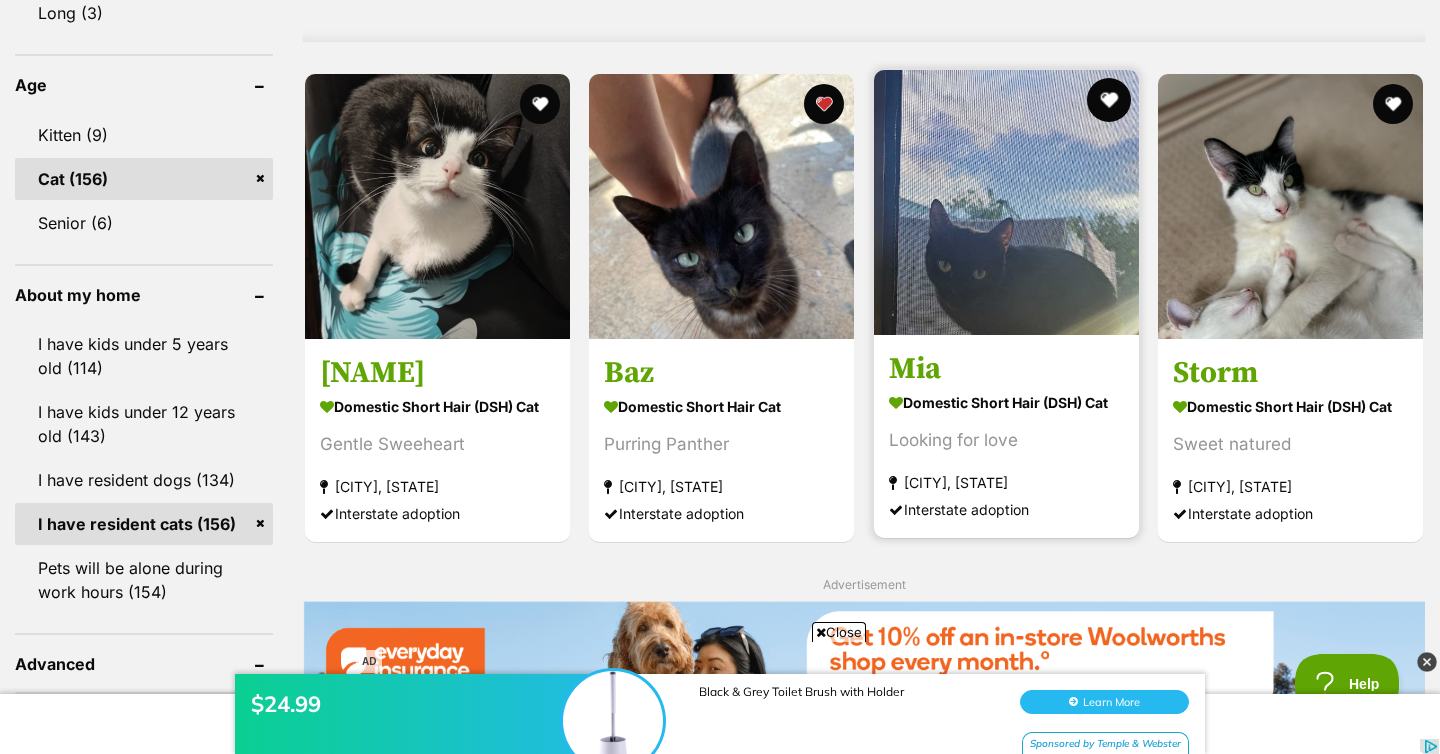 click at bounding box center (1109, 100) 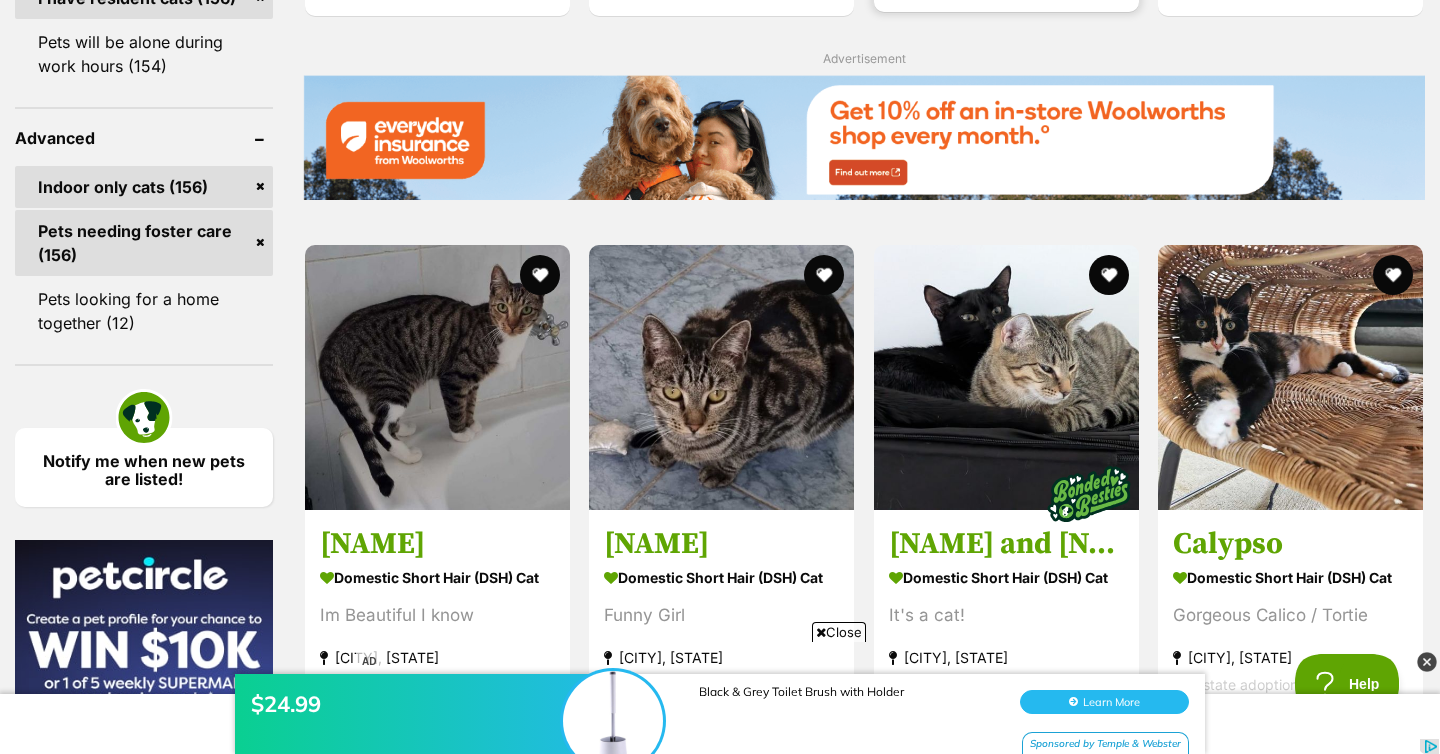 scroll, scrollTop: 2403, scrollLeft: 0, axis: vertical 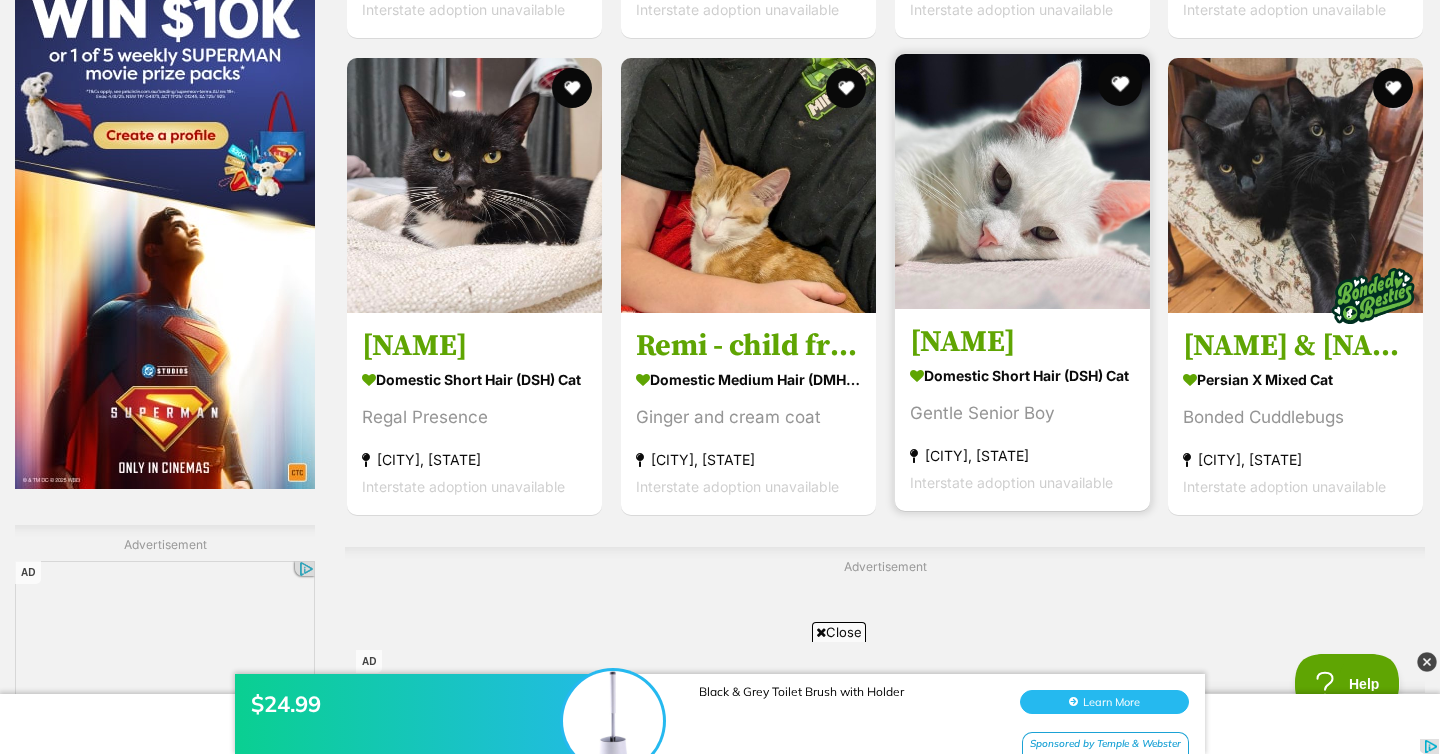 click at bounding box center (1119, 84) 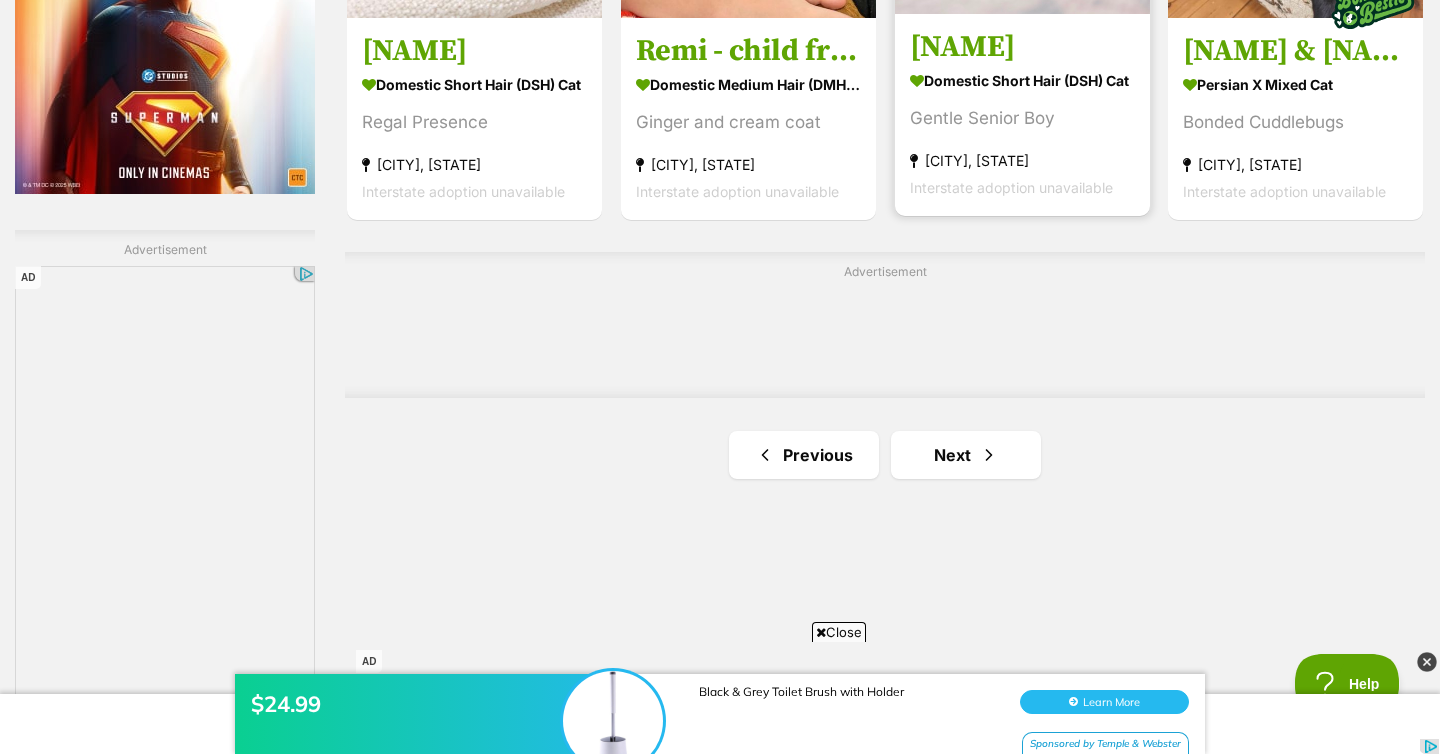 scroll, scrollTop: 3321, scrollLeft: 0, axis: vertical 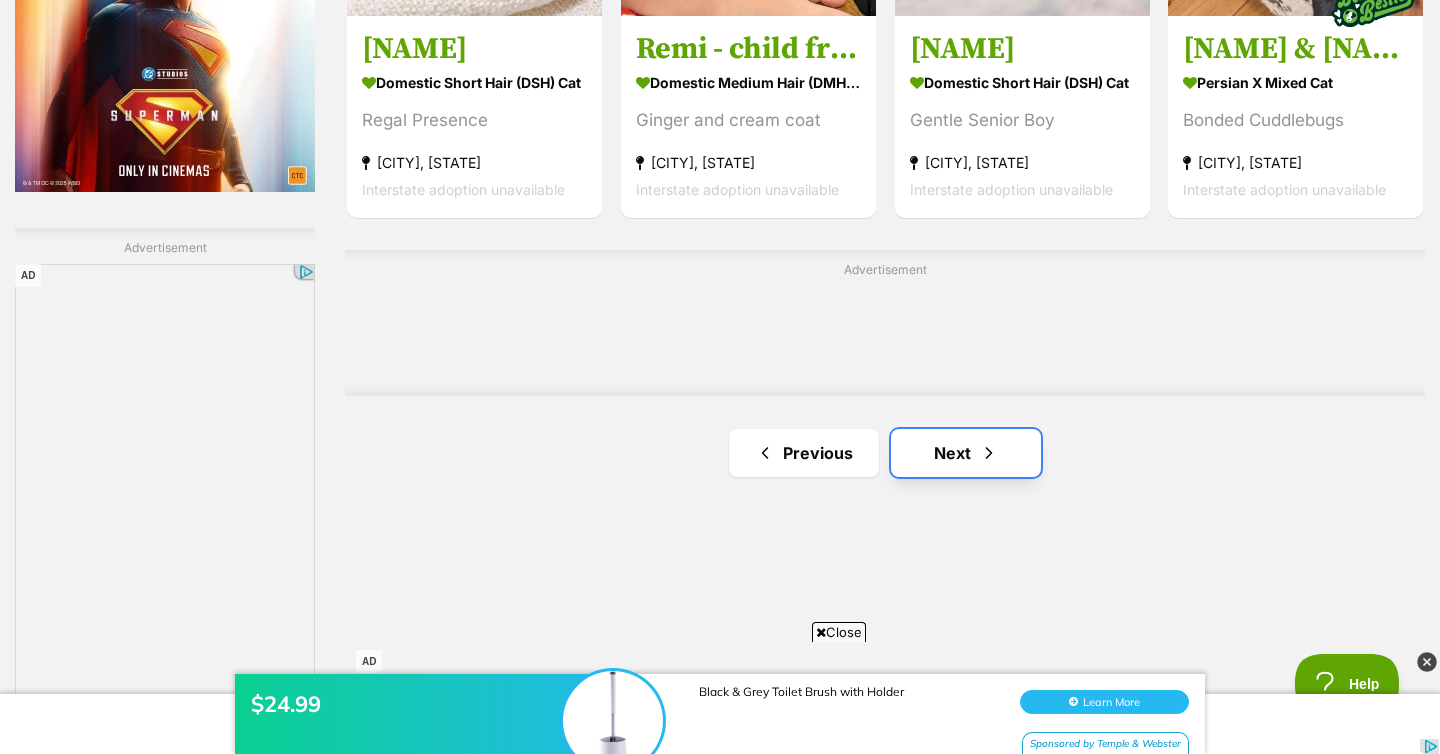 click on "Next" at bounding box center (966, 453) 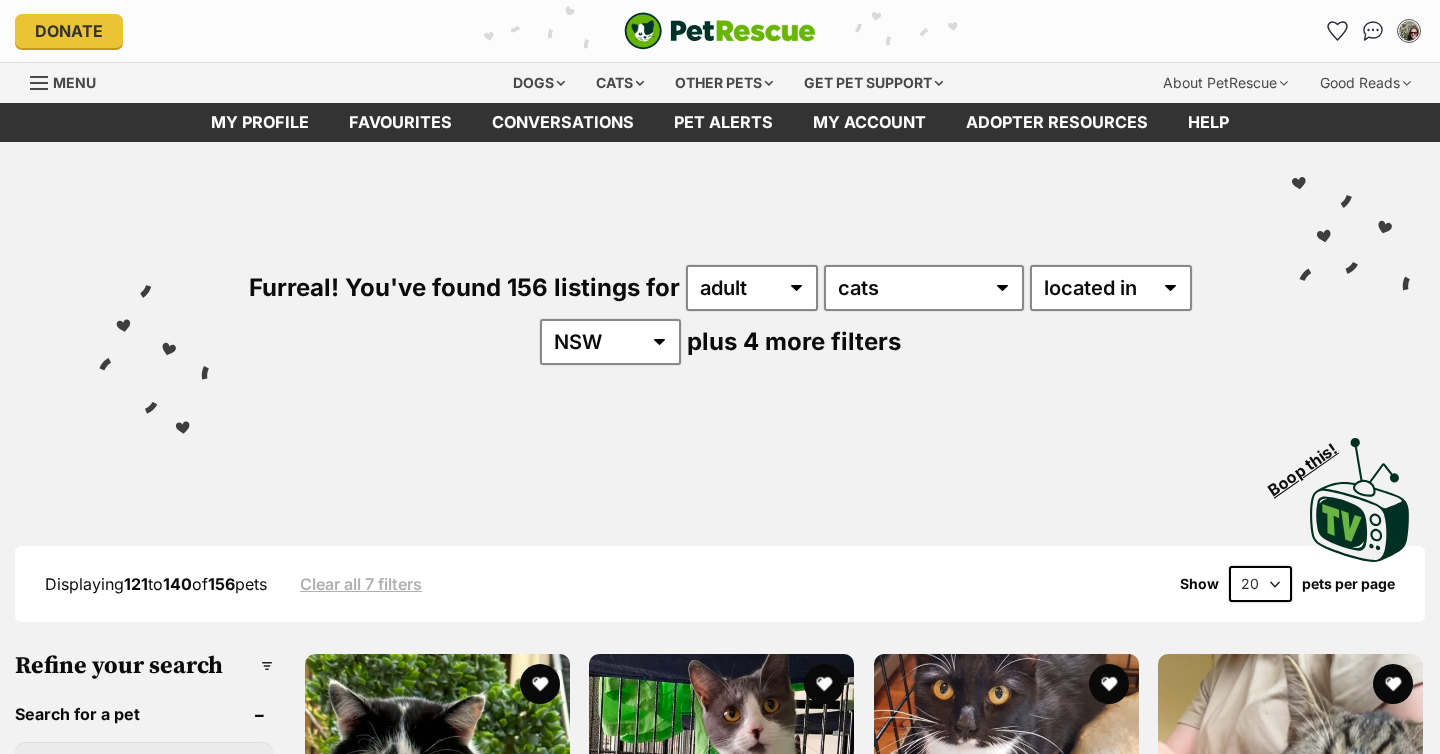 scroll, scrollTop: 0, scrollLeft: 0, axis: both 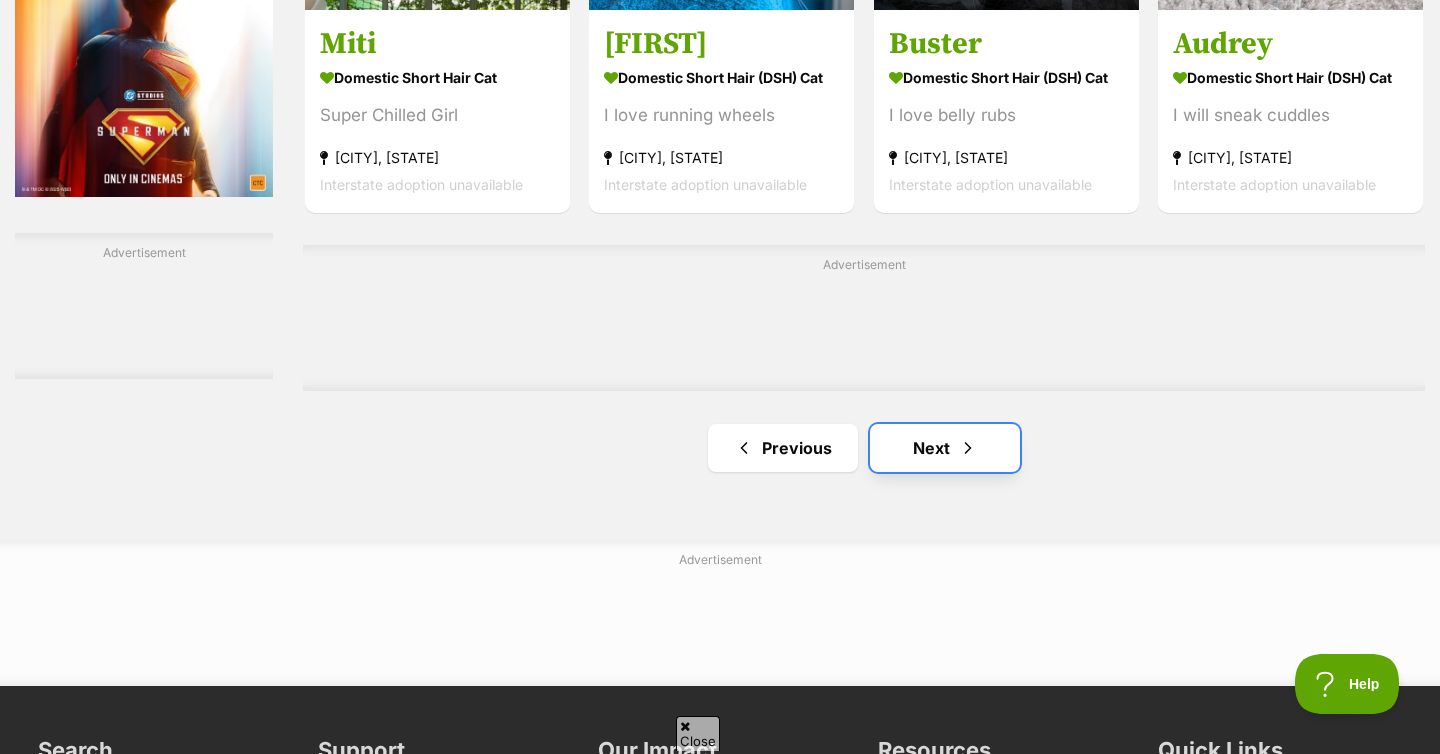 click at bounding box center (968, 448) 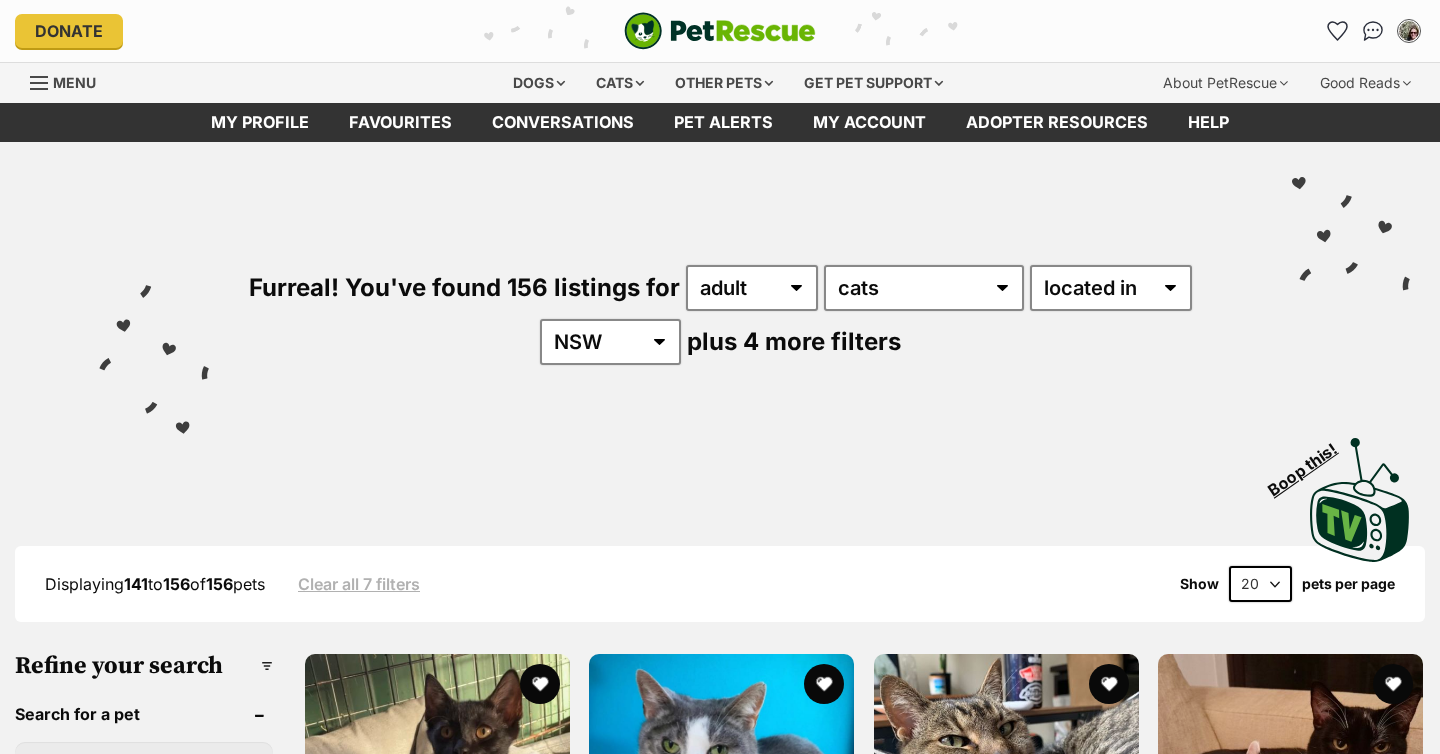 scroll, scrollTop: 0, scrollLeft: 0, axis: both 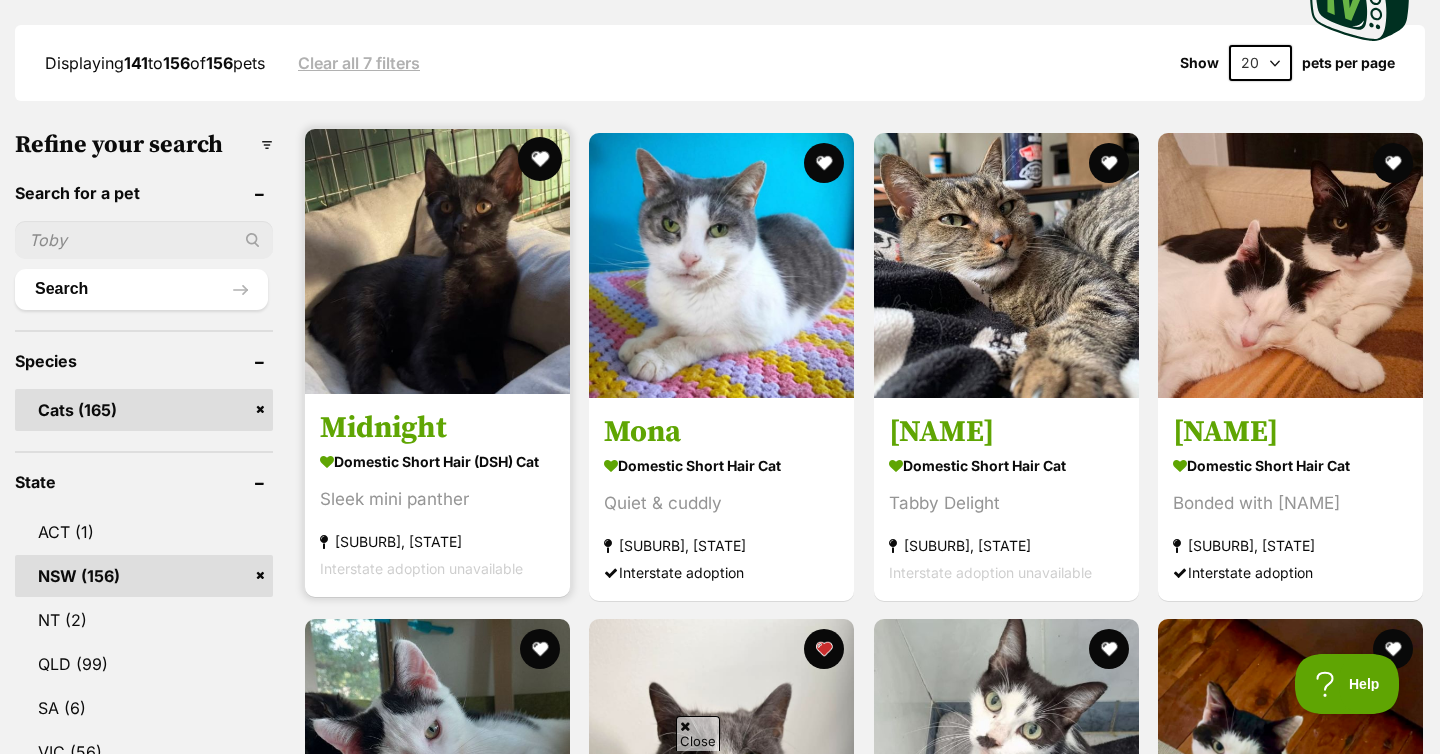 click at bounding box center [540, 159] 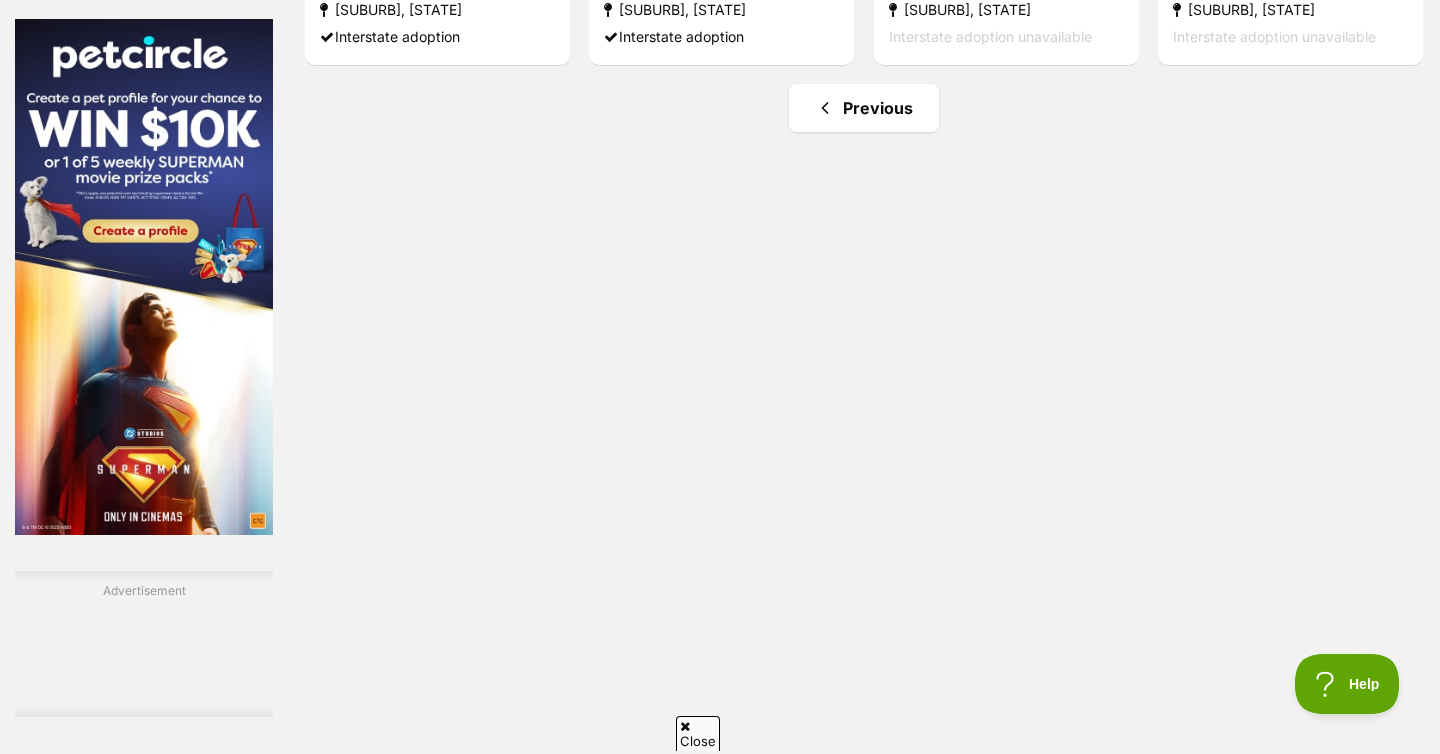 scroll, scrollTop: 2919, scrollLeft: 0, axis: vertical 